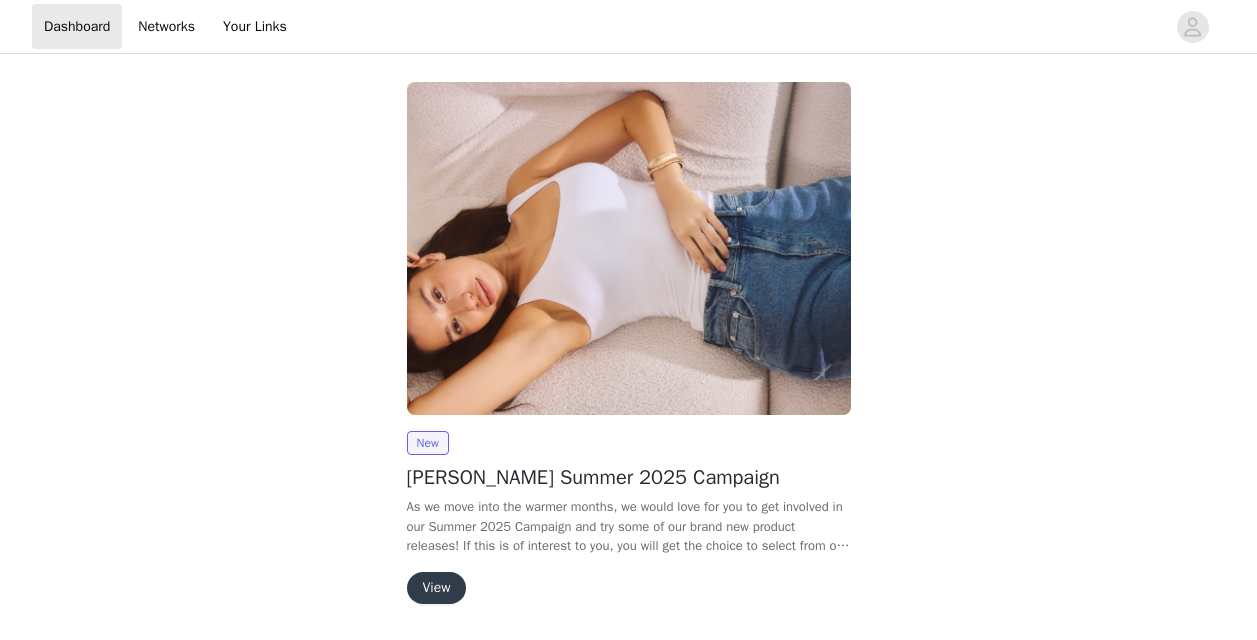 scroll, scrollTop: 0, scrollLeft: 0, axis: both 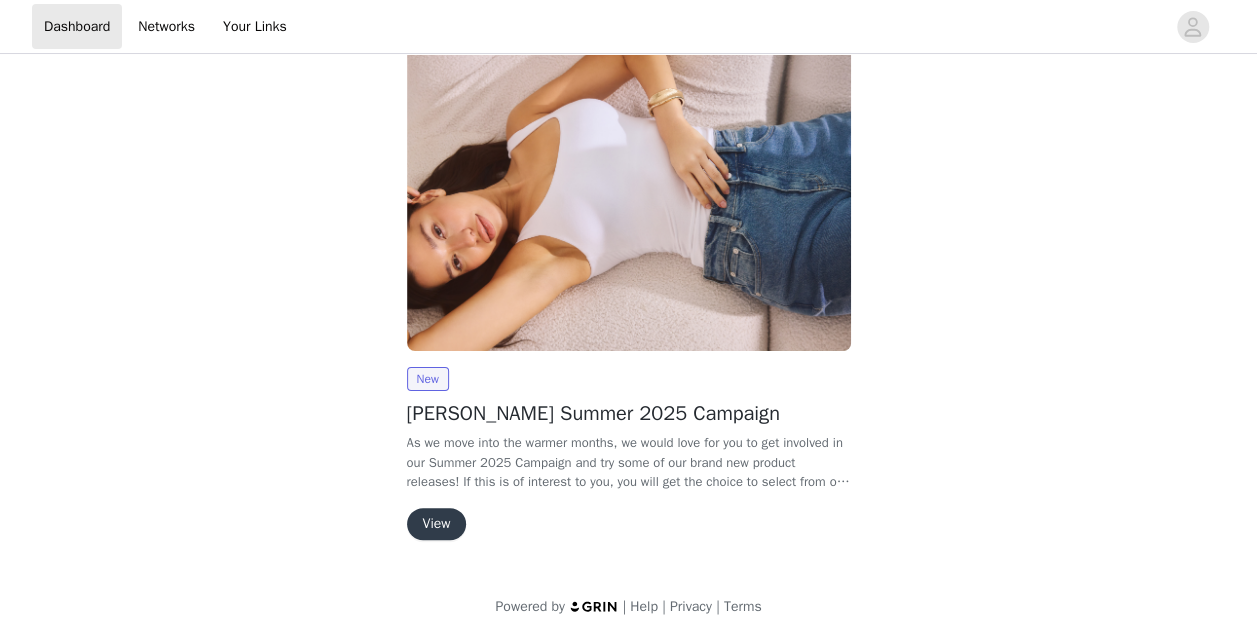 drag, startPoint x: 380, startPoint y: 425, endPoint x: 431, endPoint y: 521, distance: 108.706024 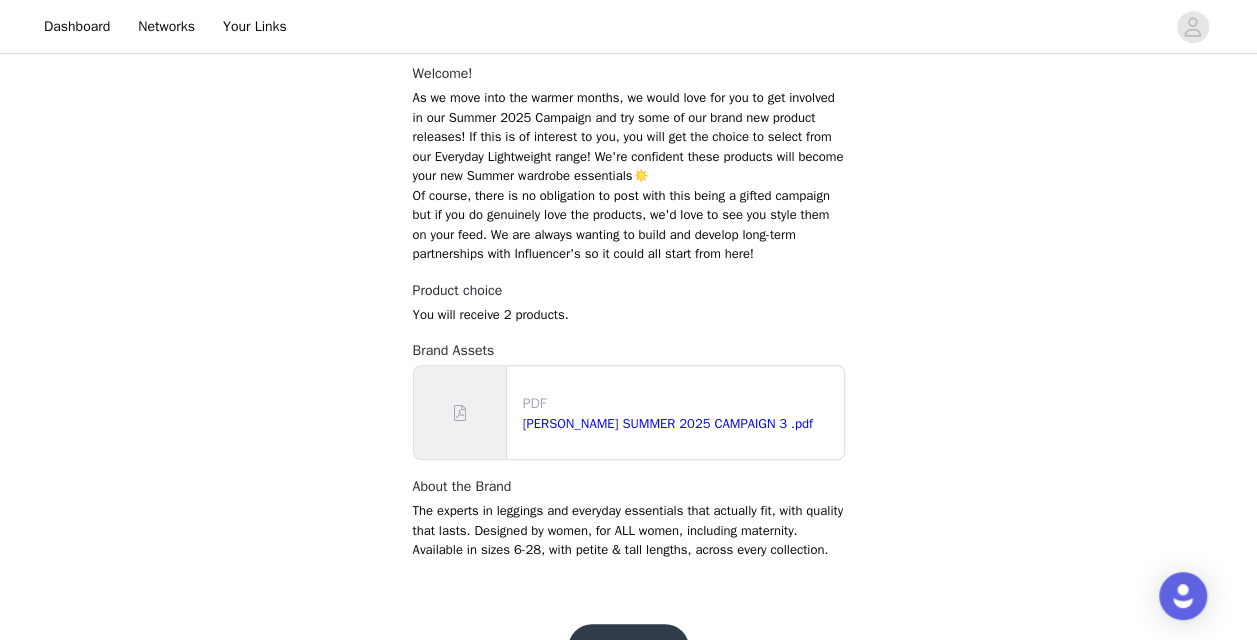 scroll, scrollTop: 498, scrollLeft: 0, axis: vertical 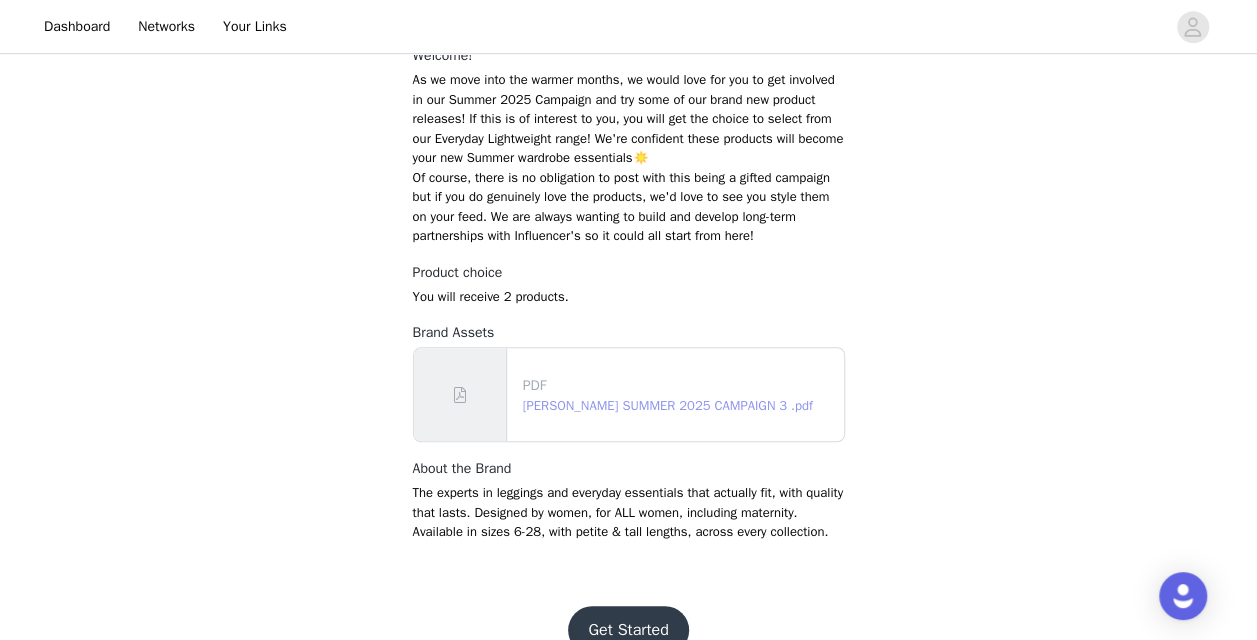 click on "[PERSON_NAME] SUMMER 2025 CAMPAIGN 3 .pdf" at bounding box center [668, 405] 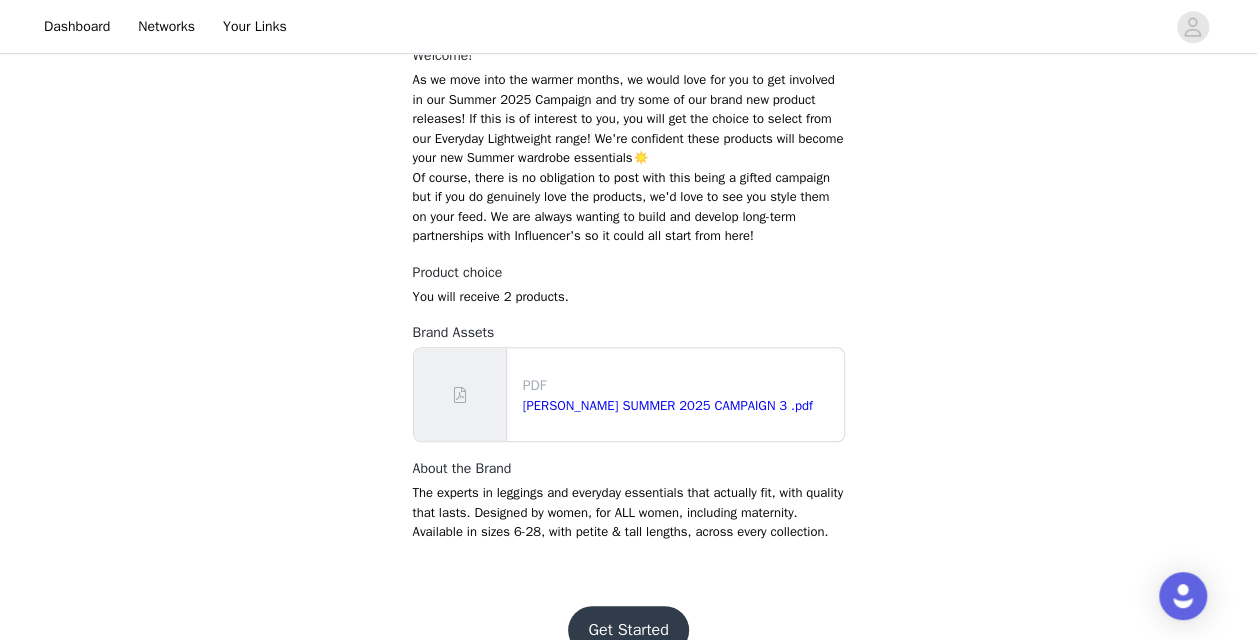 click on "Get Started" at bounding box center [628, 630] 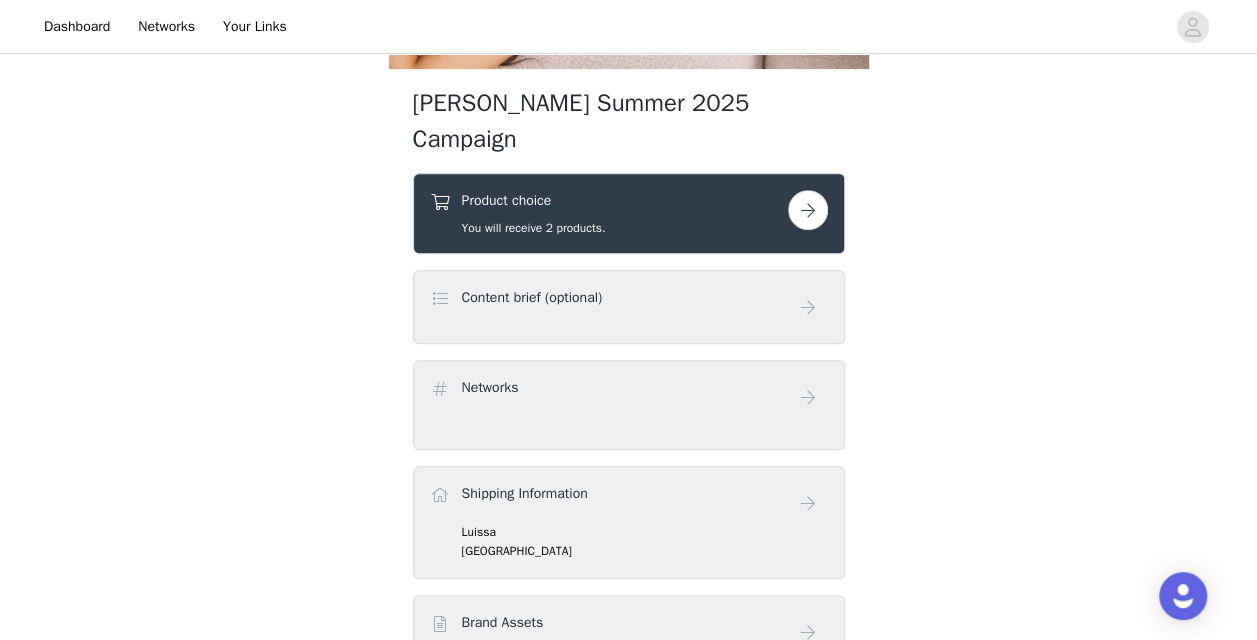 scroll, scrollTop: 316, scrollLeft: 0, axis: vertical 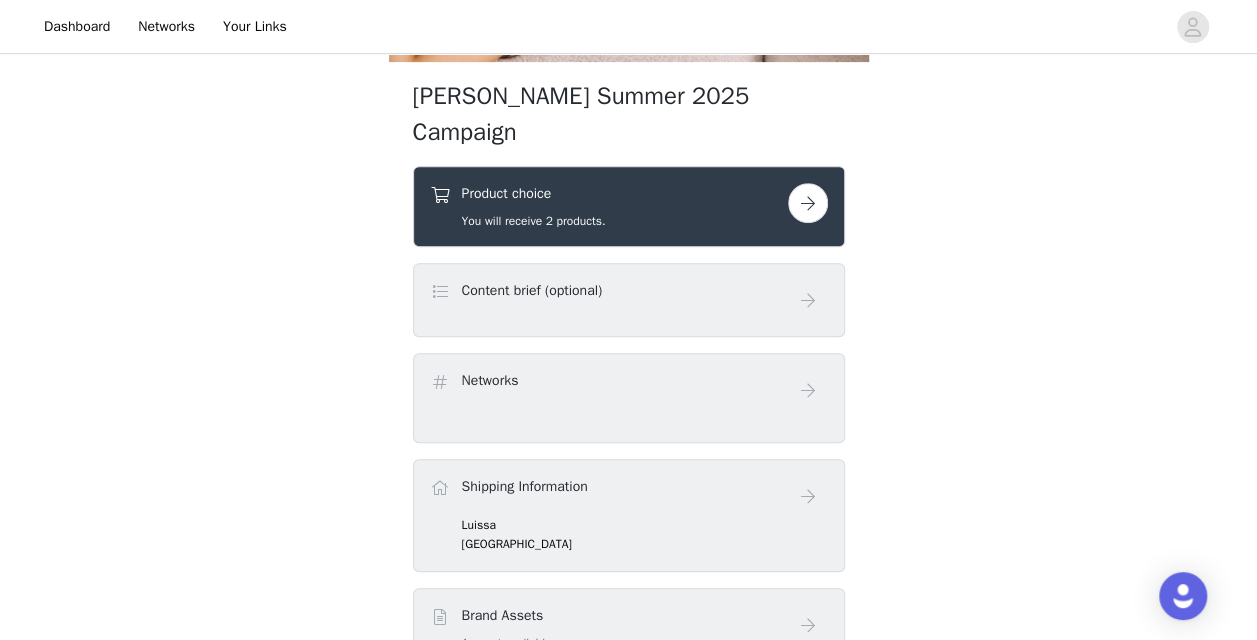 click at bounding box center [808, 203] 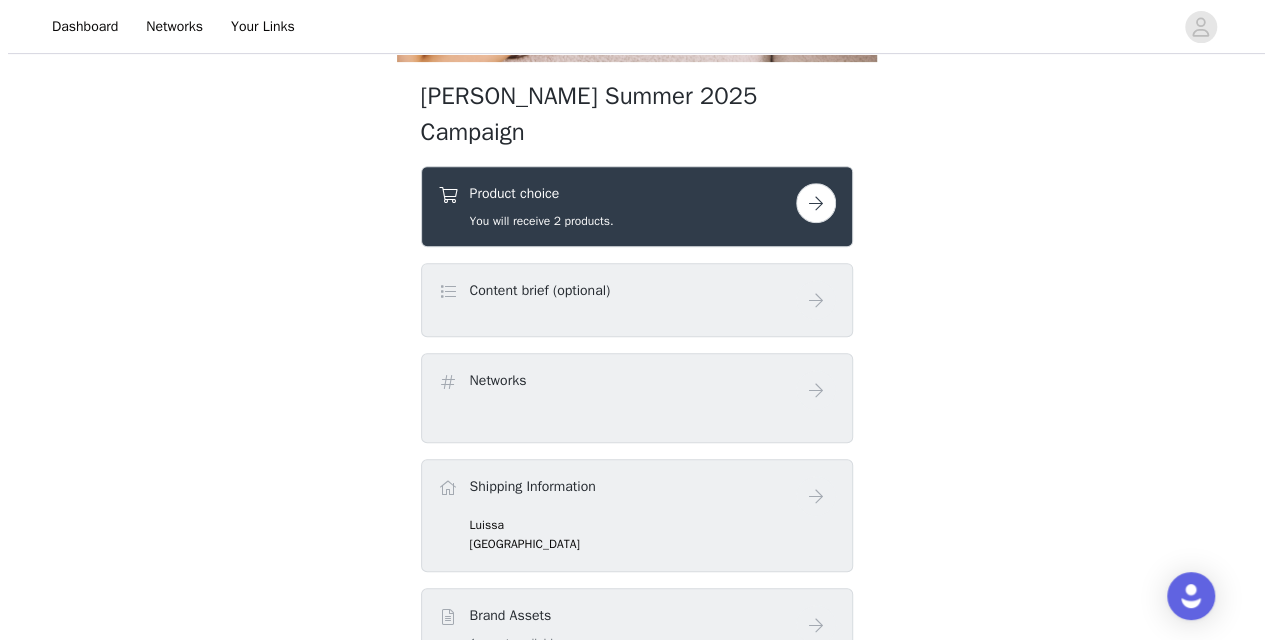 scroll, scrollTop: 0, scrollLeft: 0, axis: both 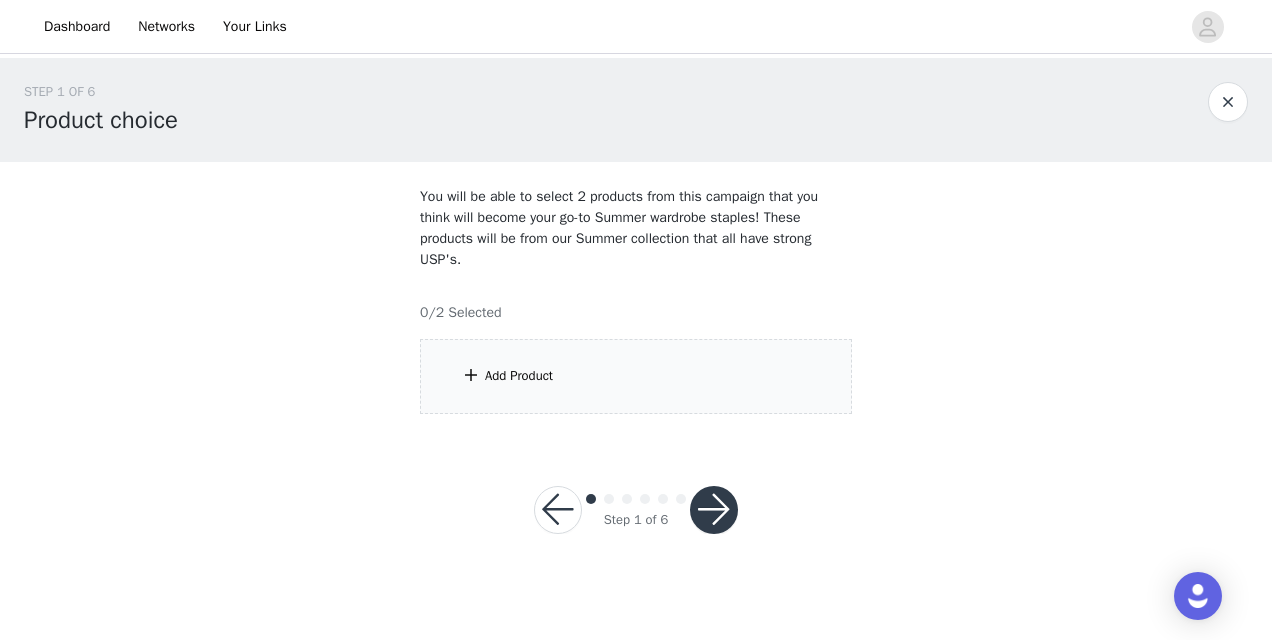 click on "Add Product" at bounding box center [636, 376] 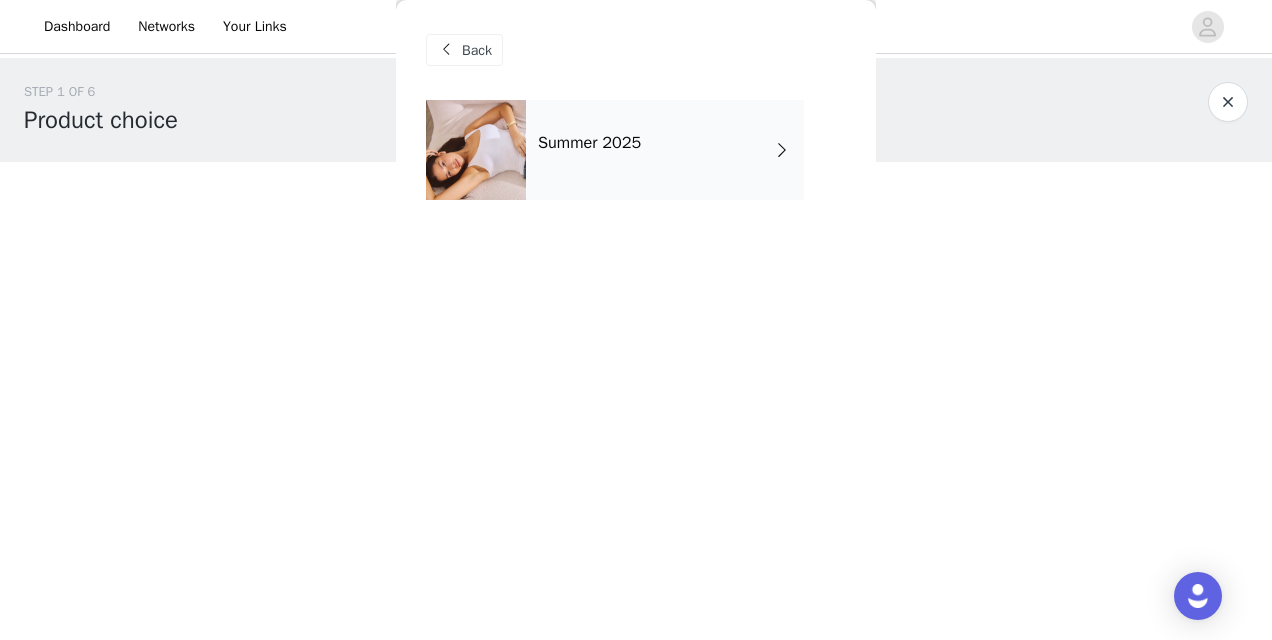 click on "Summer 2025" at bounding box center [589, 143] 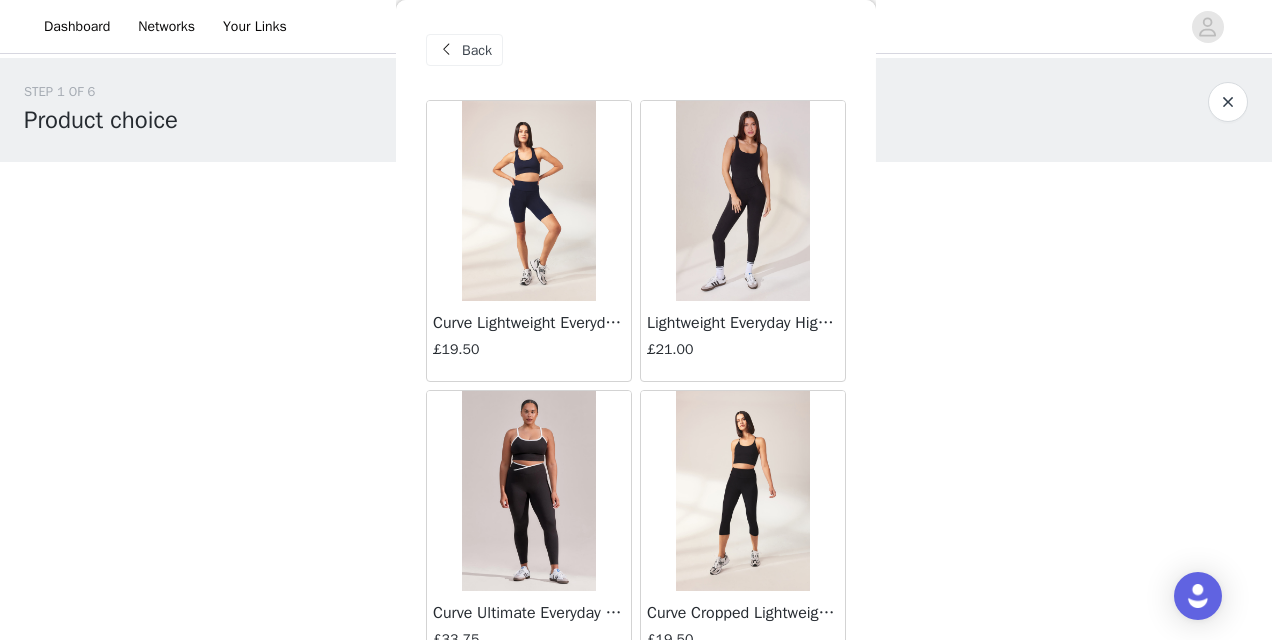 scroll, scrollTop: 38, scrollLeft: 0, axis: vertical 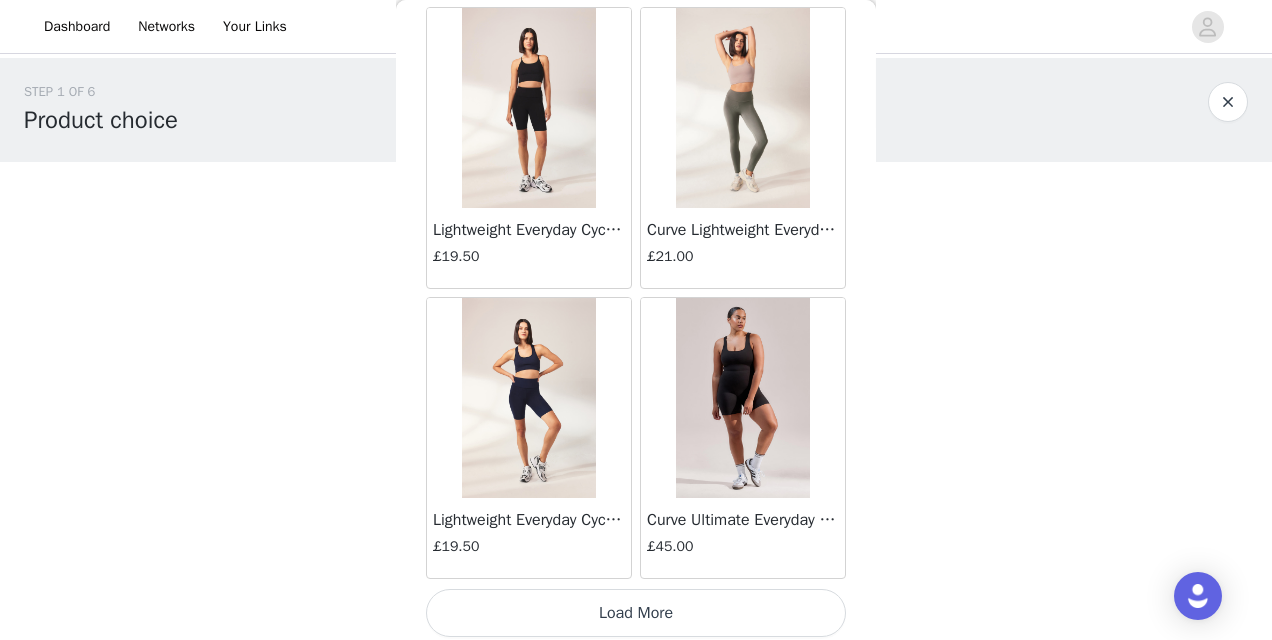 click on "Load More" at bounding box center [636, 613] 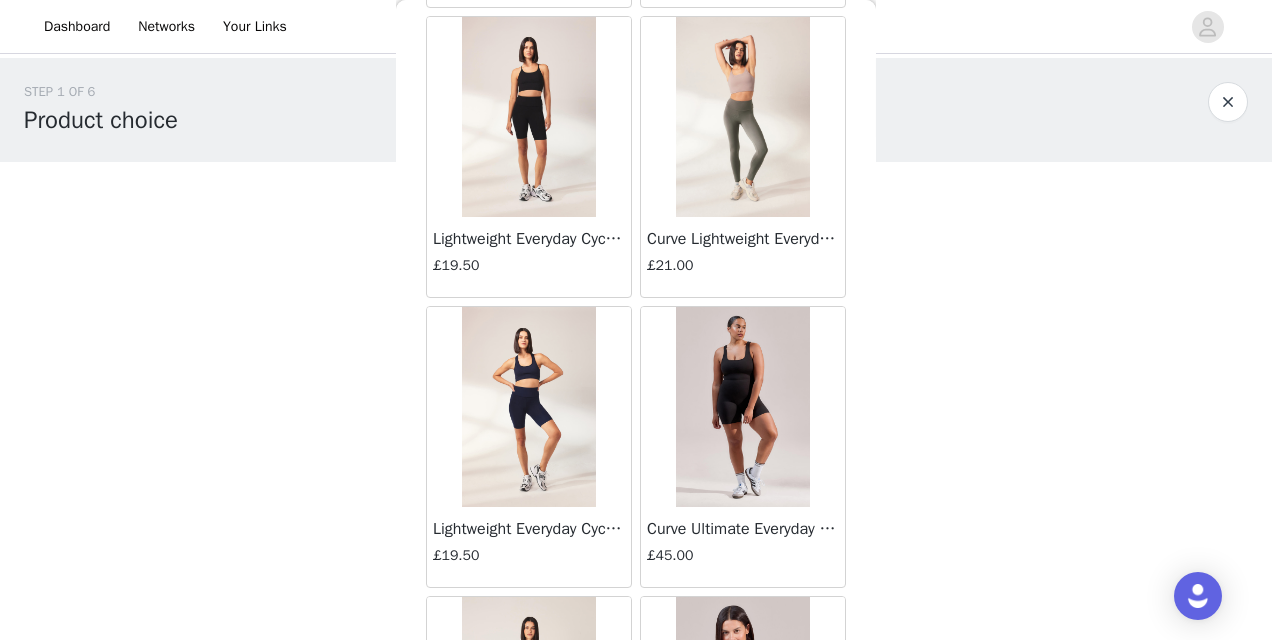 scroll, scrollTop: 2413, scrollLeft: 0, axis: vertical 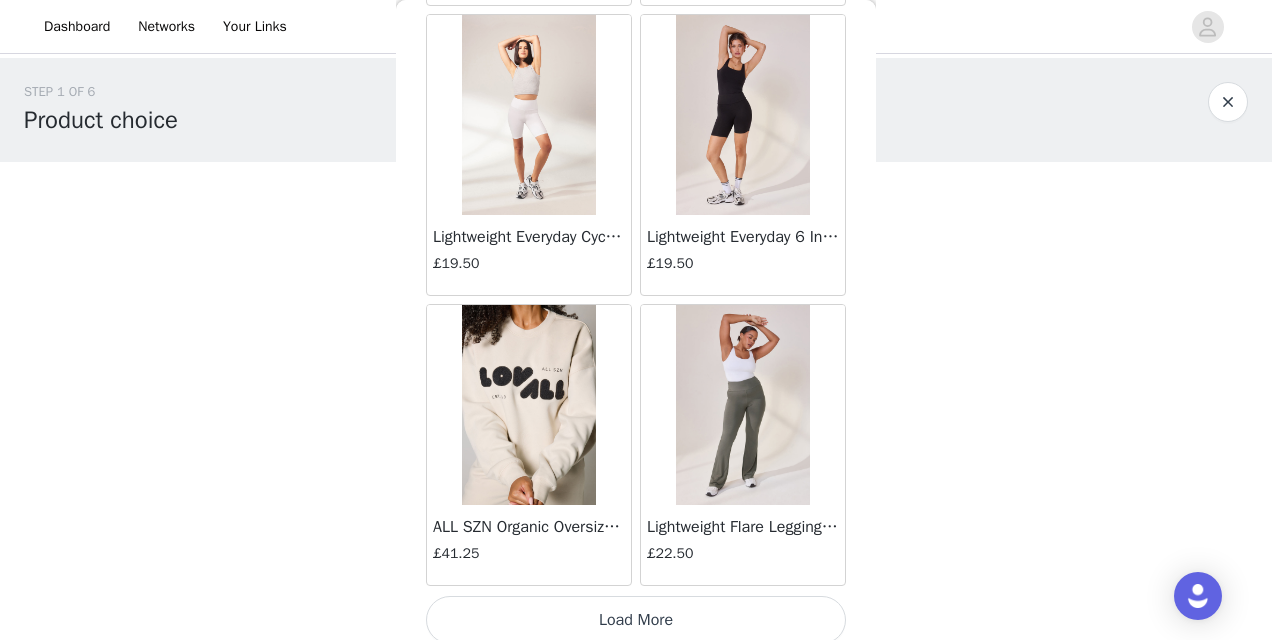 click on "Load More" at bounding box center [636, 620] 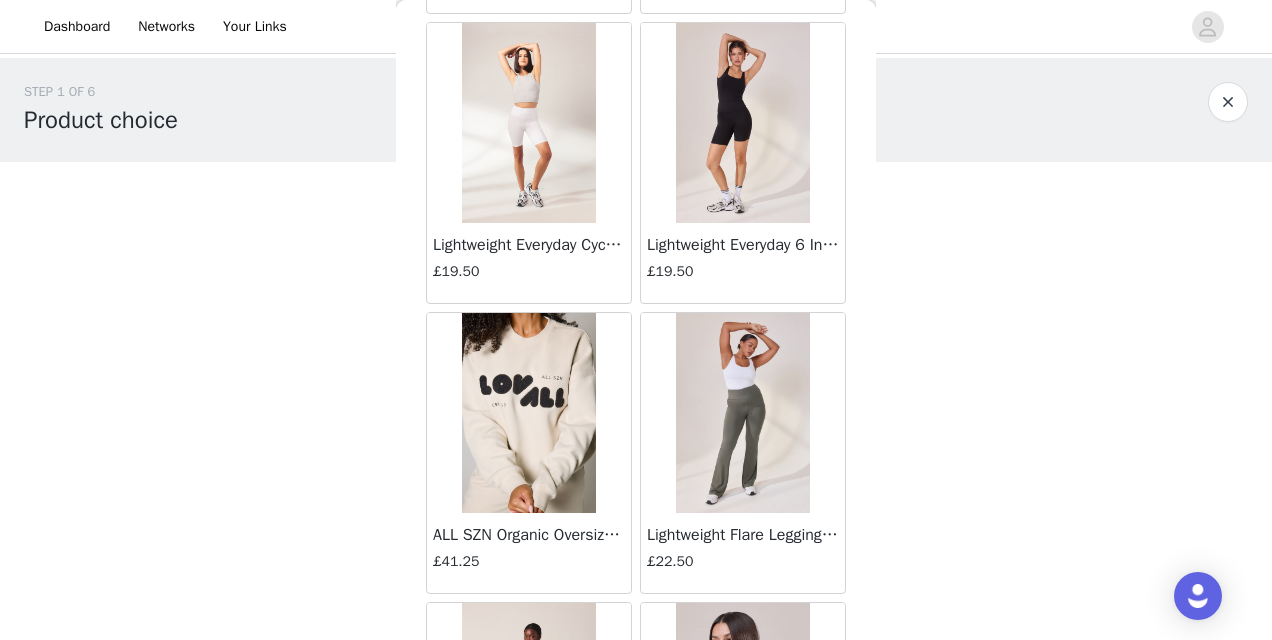 scroll, scrollTop: 5306, scrollLeft: 0, axis: vertical 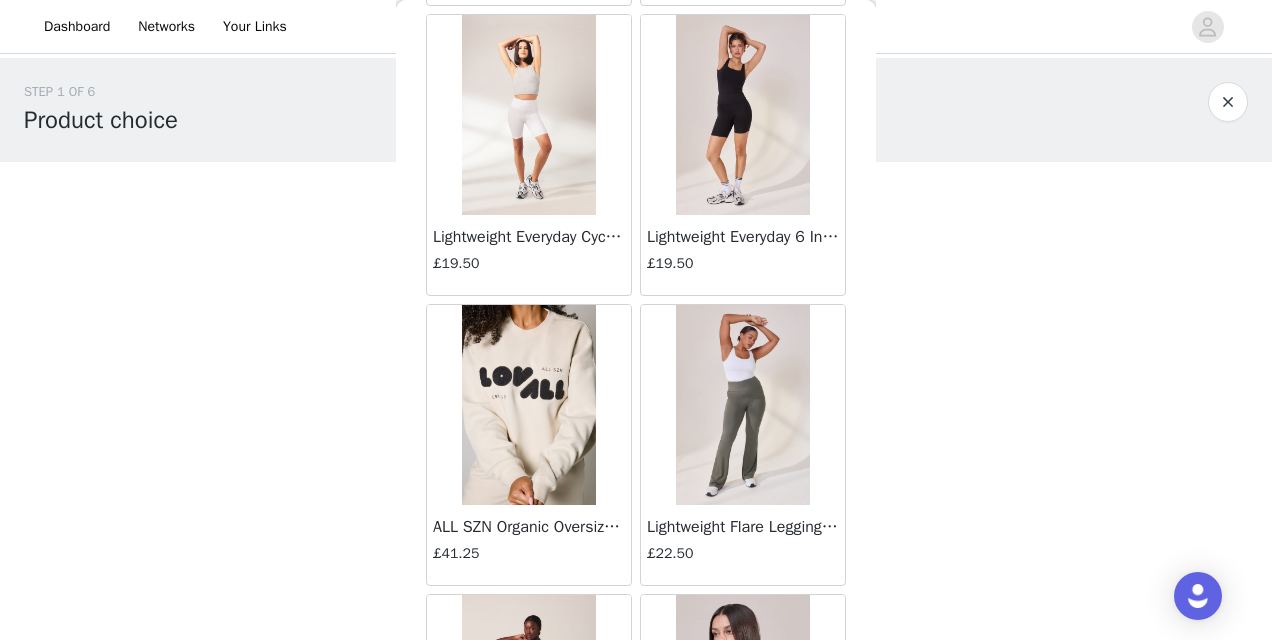 click on "£22.50" at bounding box center [743, 553] 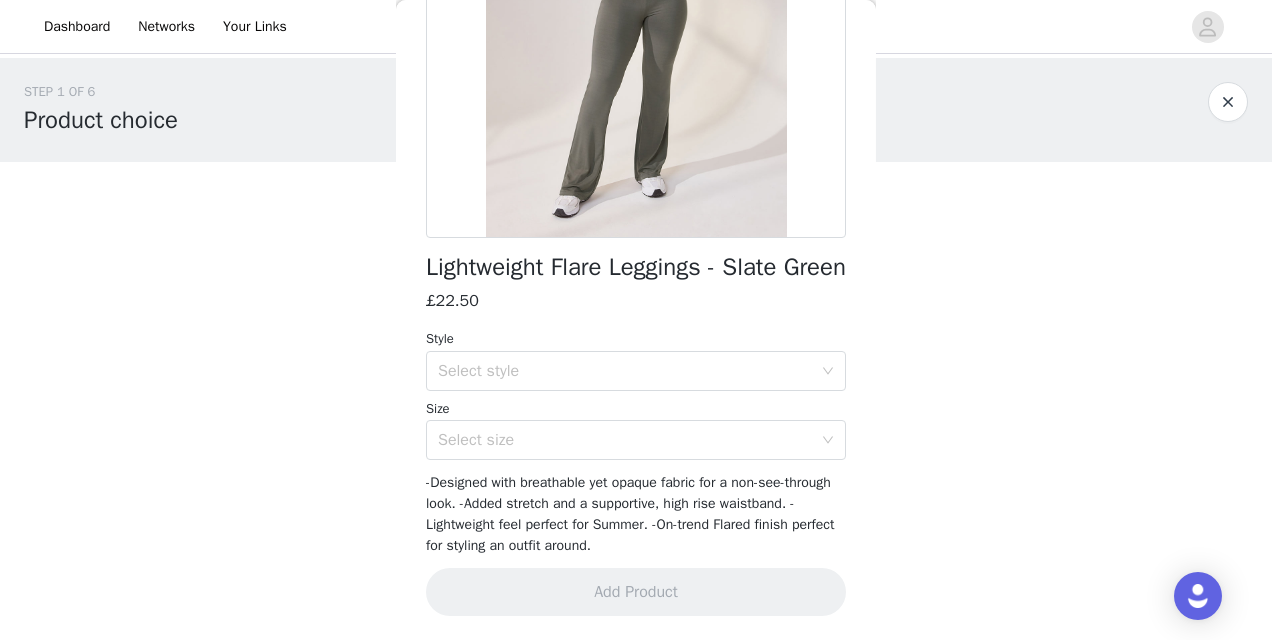scroll, scrollTop: 339, scrollLeft: 0, axis: vertical 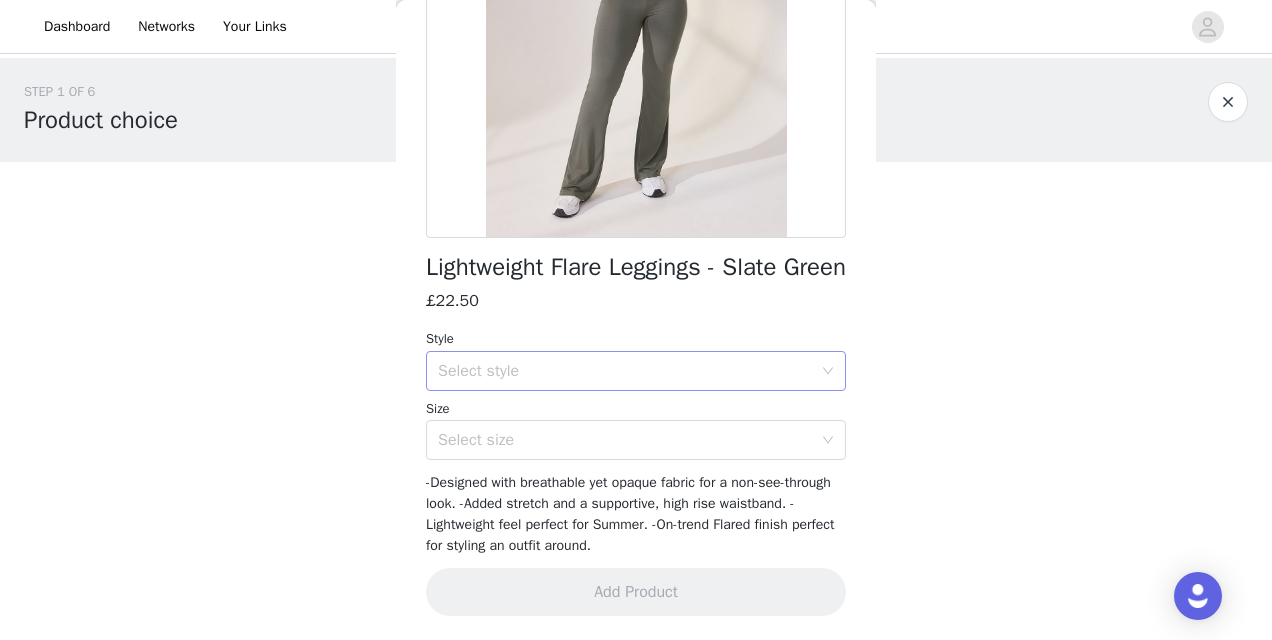 click on "Select style" at bounding box center [625, 371] 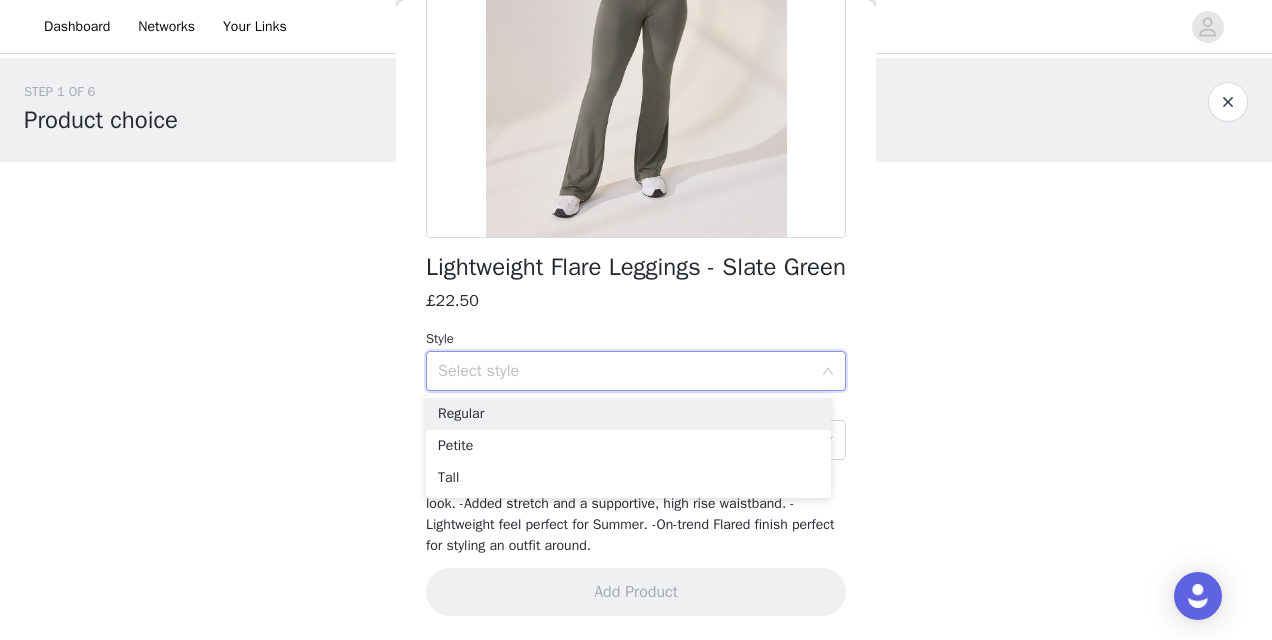 click on "Select style" at bounding box center (625, 371) 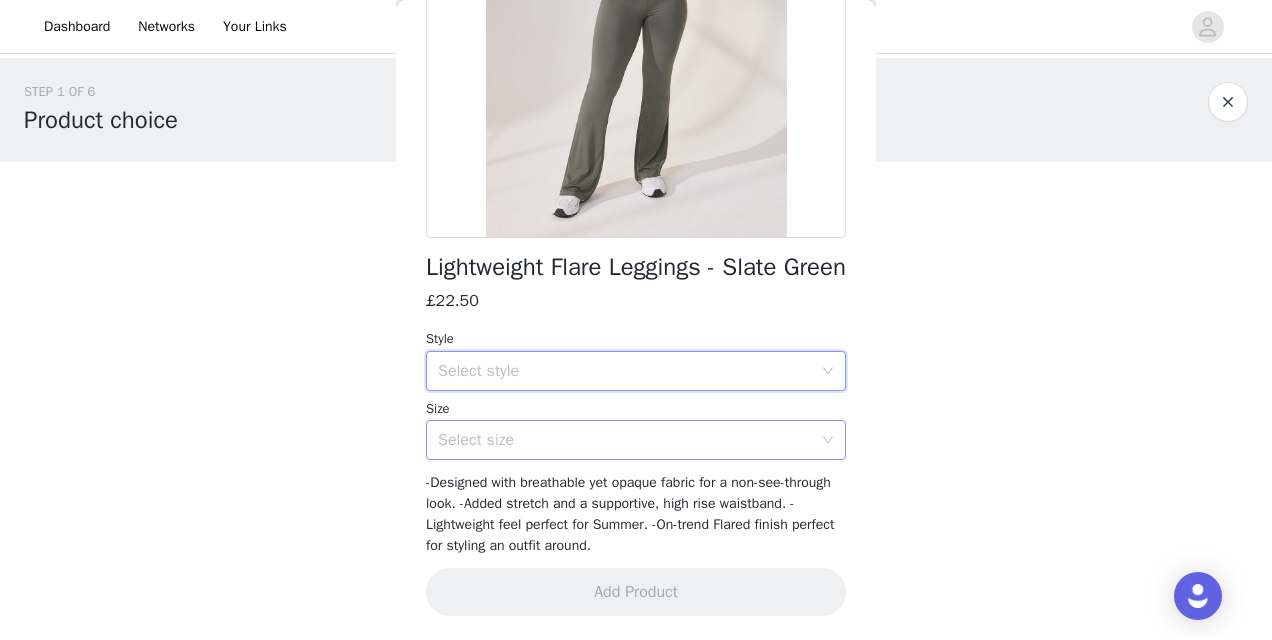 click on "Select size" at bounding box center (625, 440) 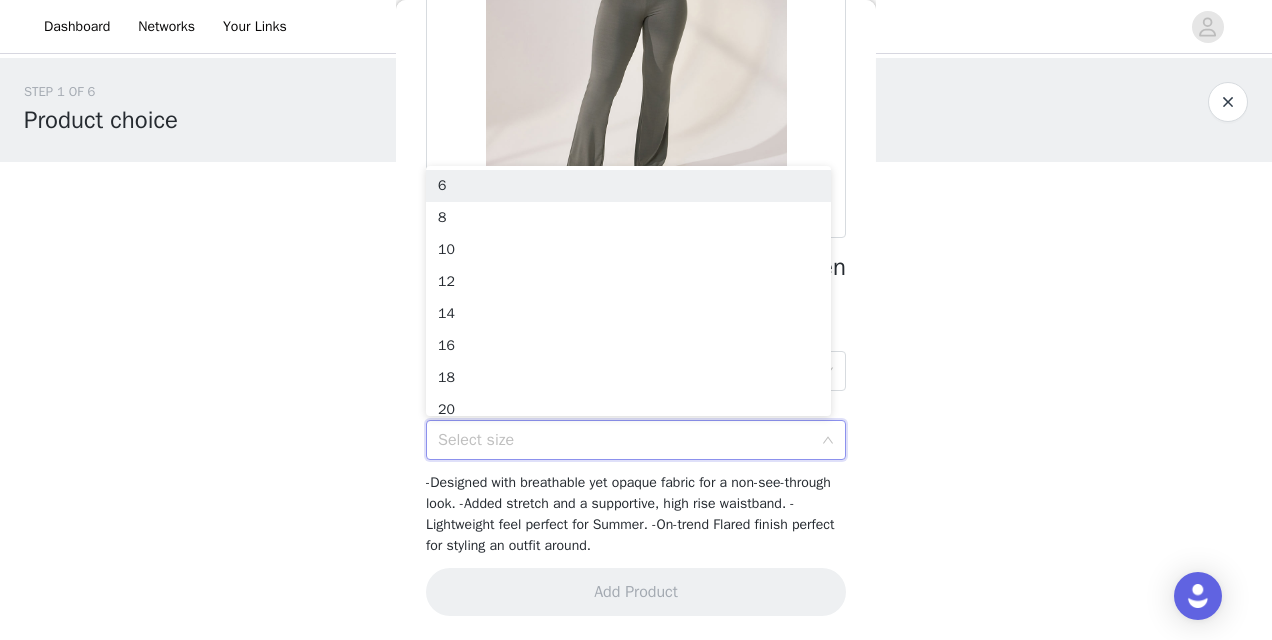 click on "Select size" at bounding box center (625, 440) 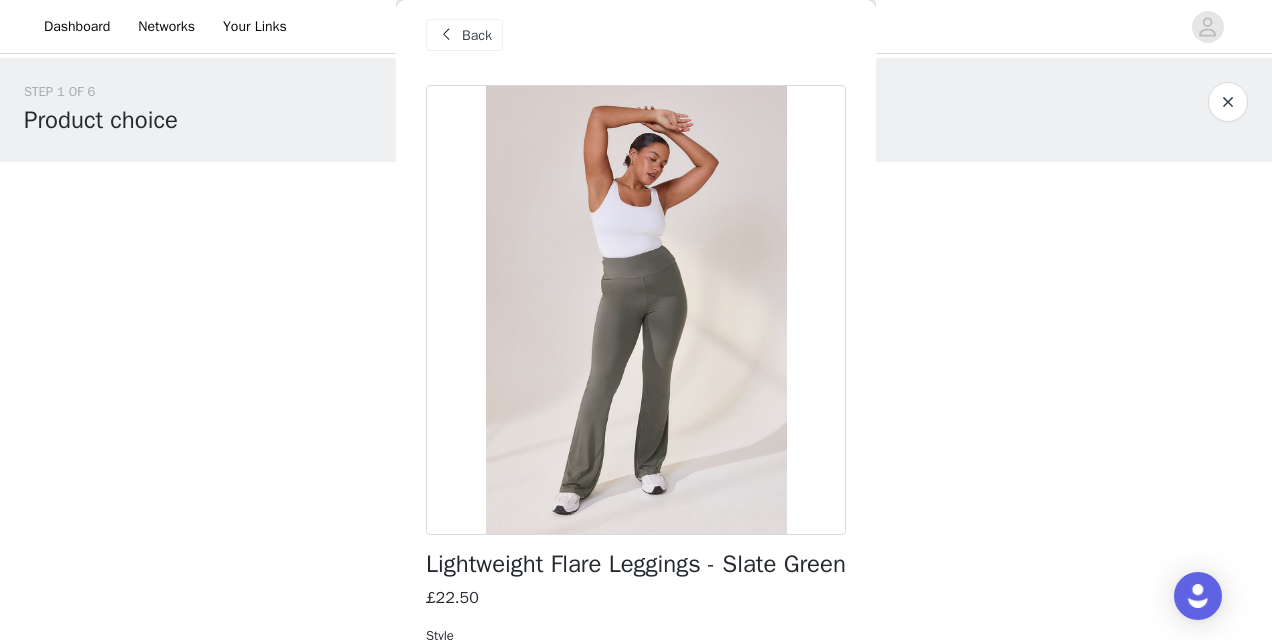 scroll, scrollTop: 0, scrollLeft: 0, axis: both 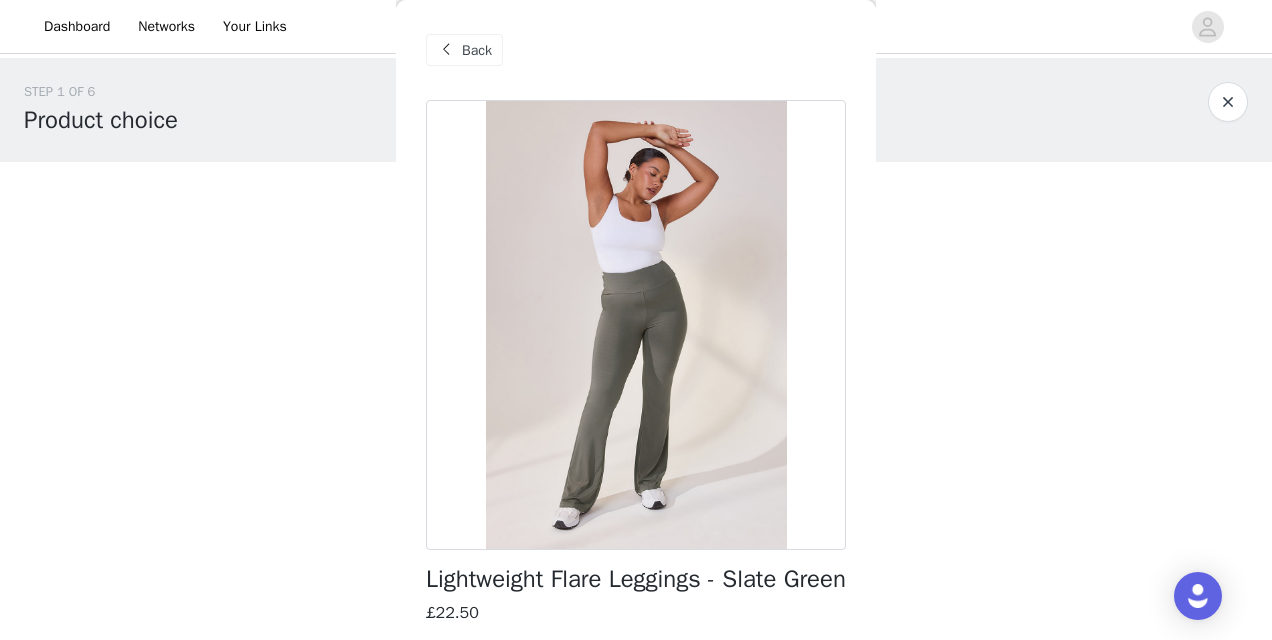 click on "Back" at bounding box center (464, 50) 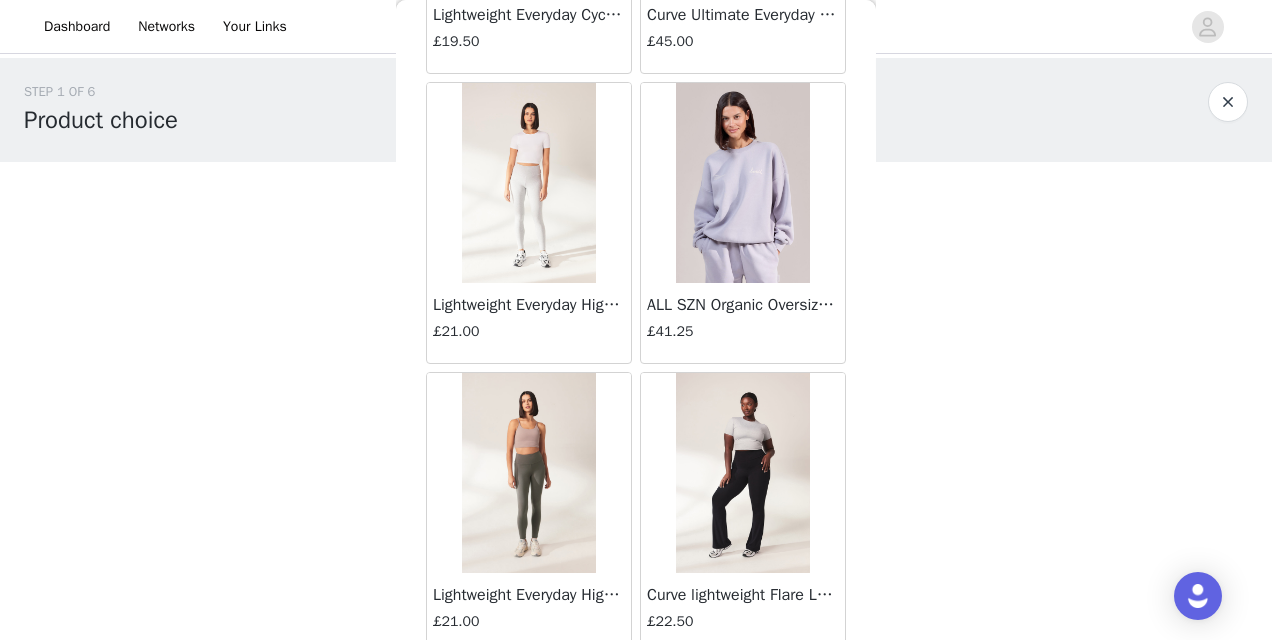 scroll, scrollTop: 3235, scrollLeft: 0, axis: vertical 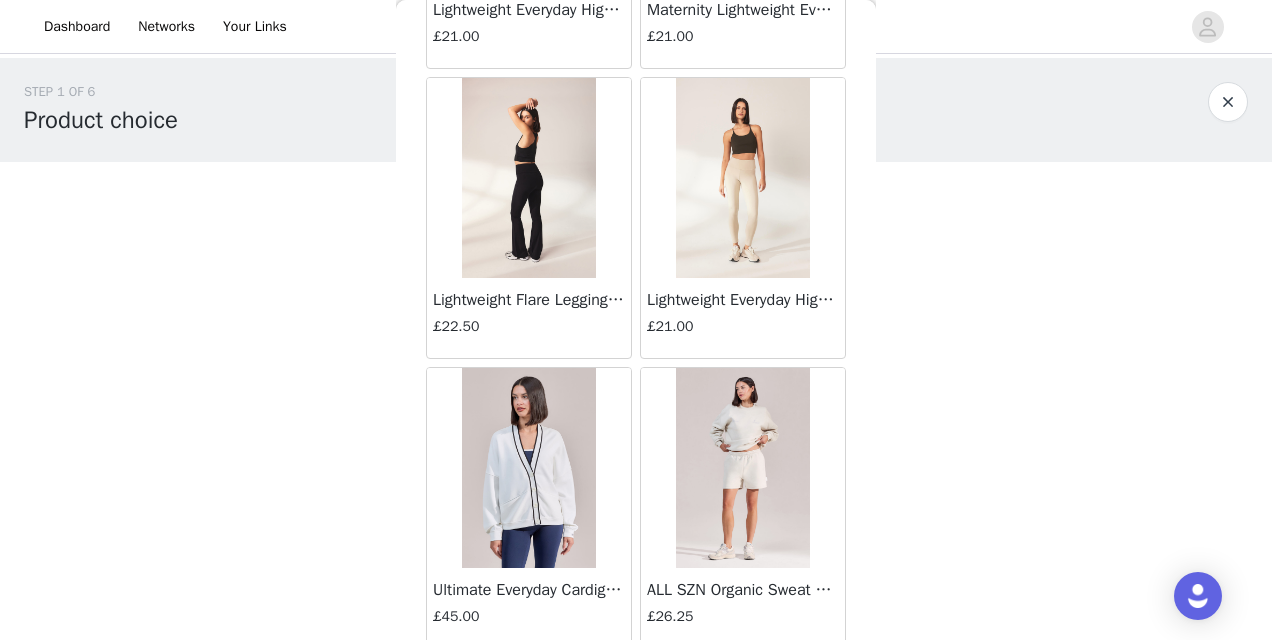 click at bounding box center [742, 468] 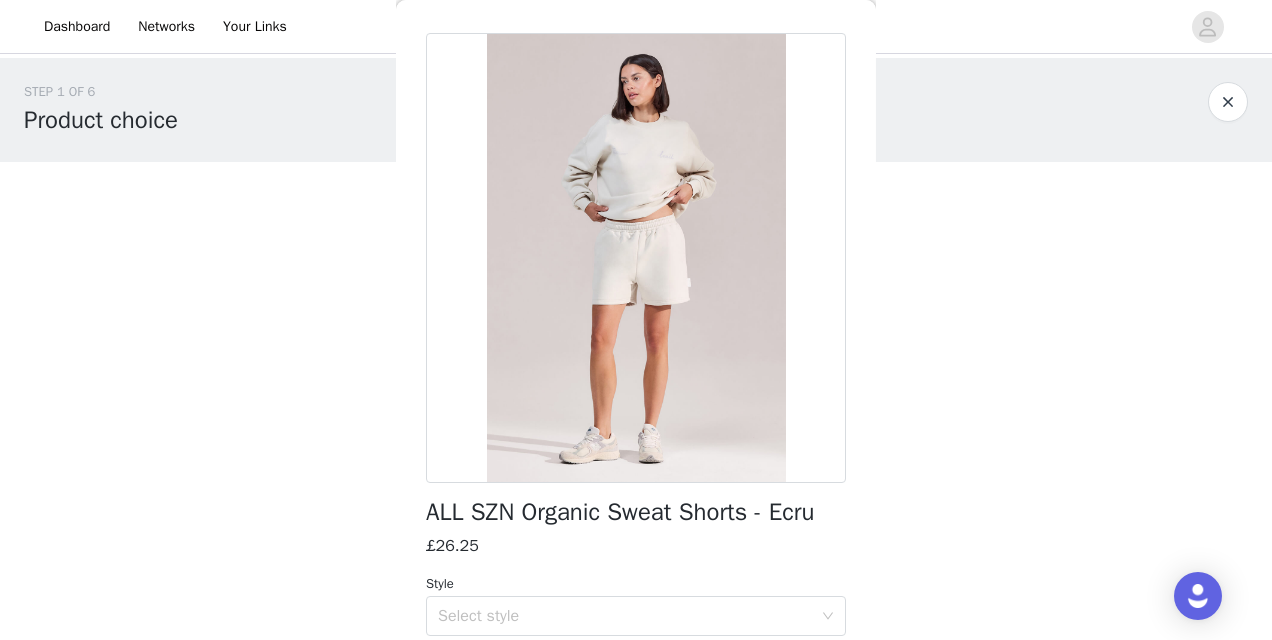 scroll, scrollTop: 0, scrollLeft: 0, axis: both 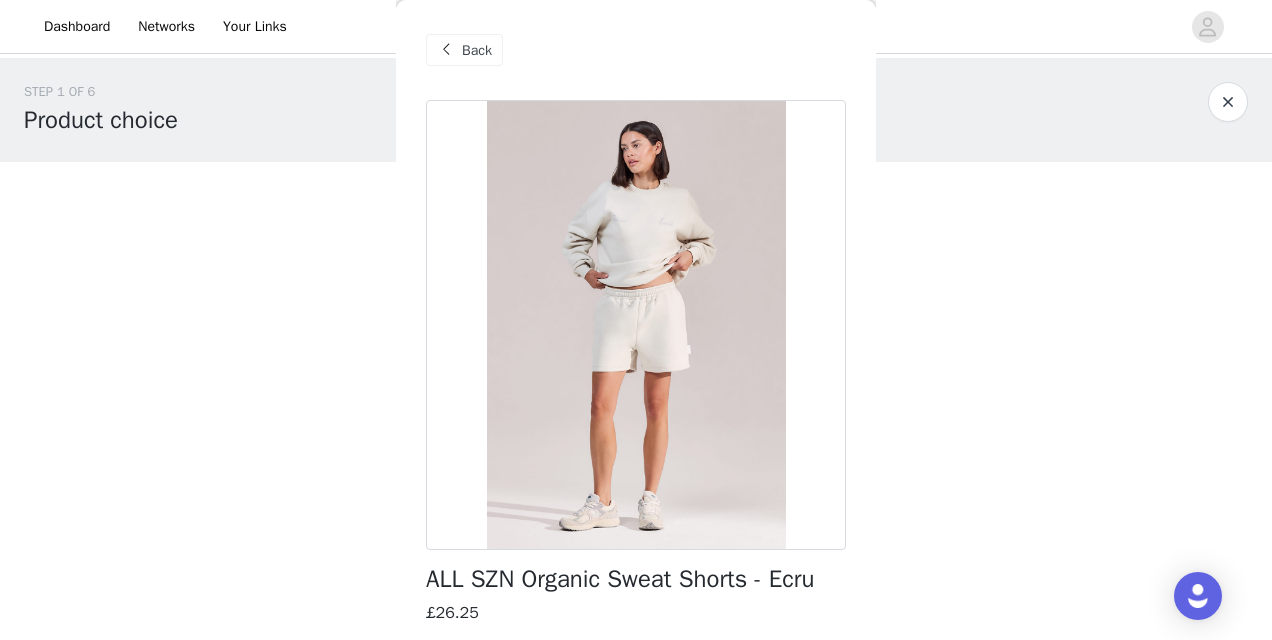 click on "Back" at bounding box center (464, 50) 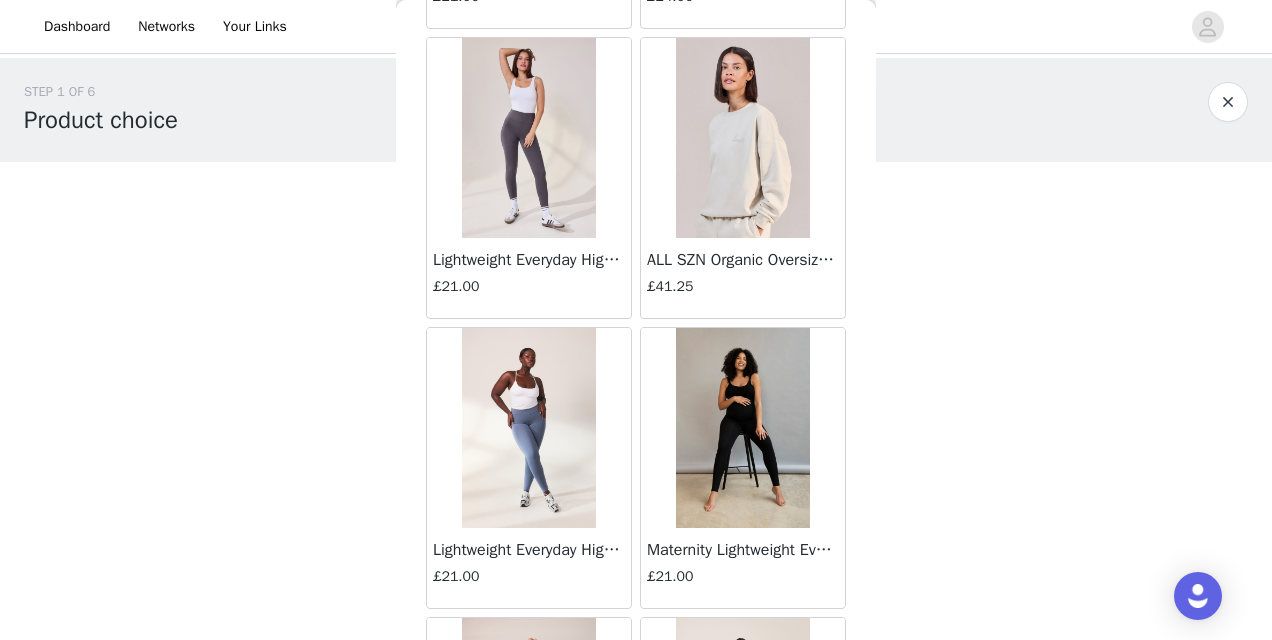 scroll, scrollTop: 8200, scrollLeft: 0, axis: vertical 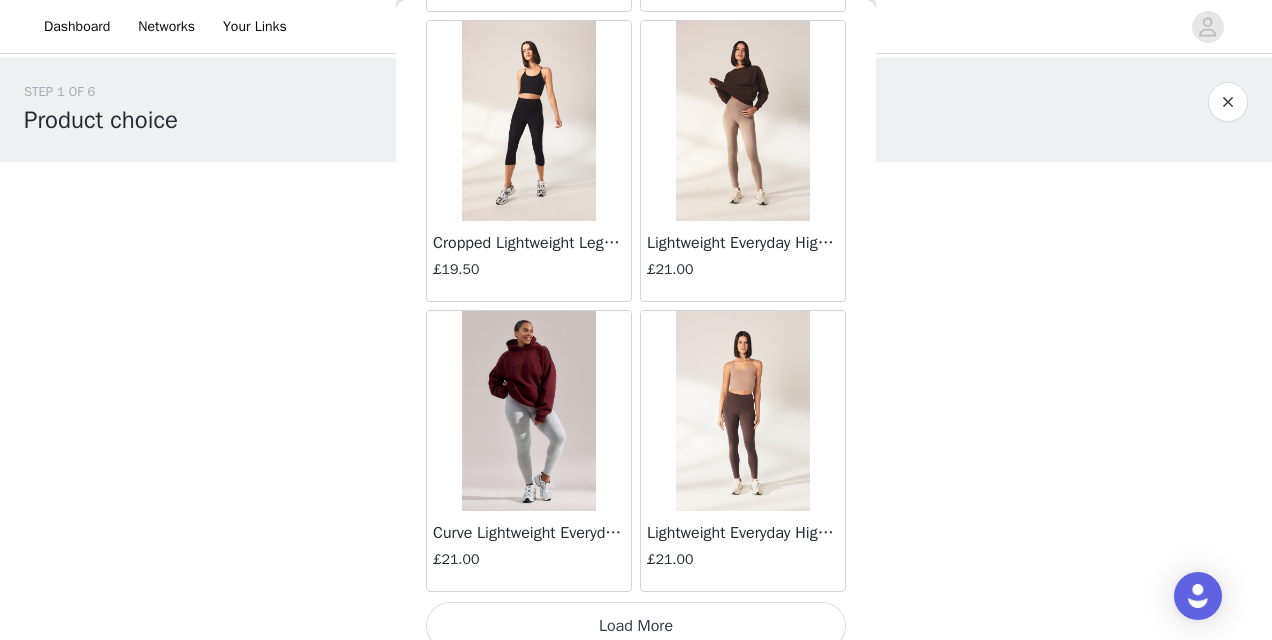 click on "Load More" at bounding box center [636, 626] 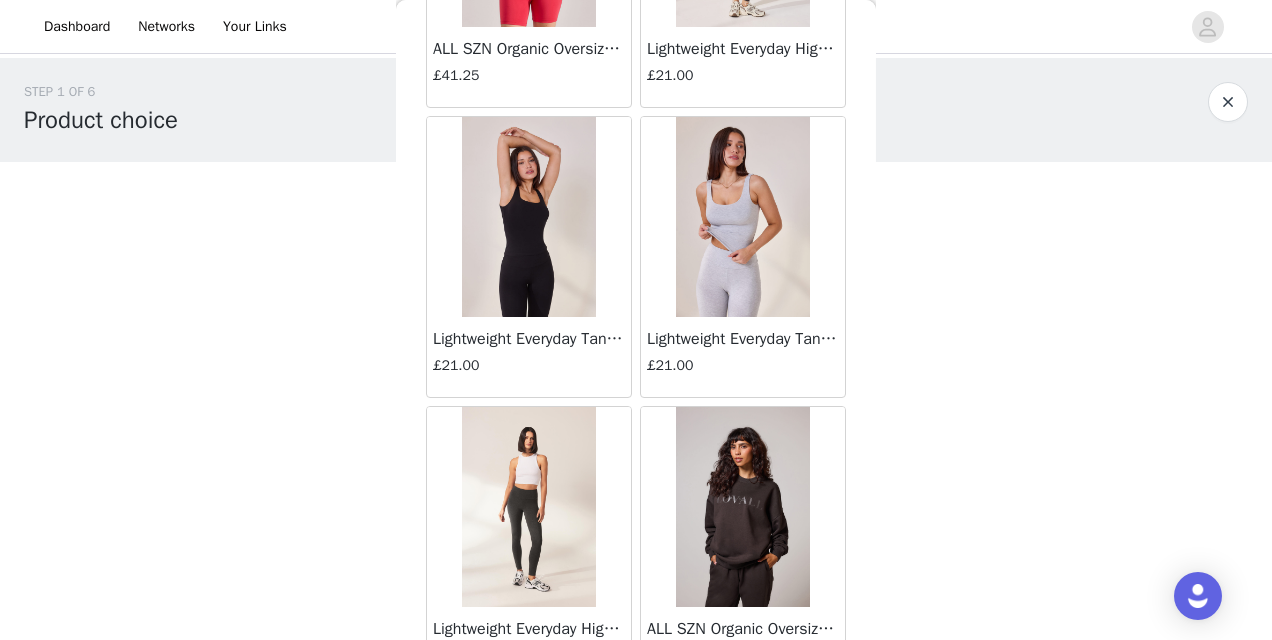 scroll, scrollTop: 8976, scrollLeft: 0, axis: vertical 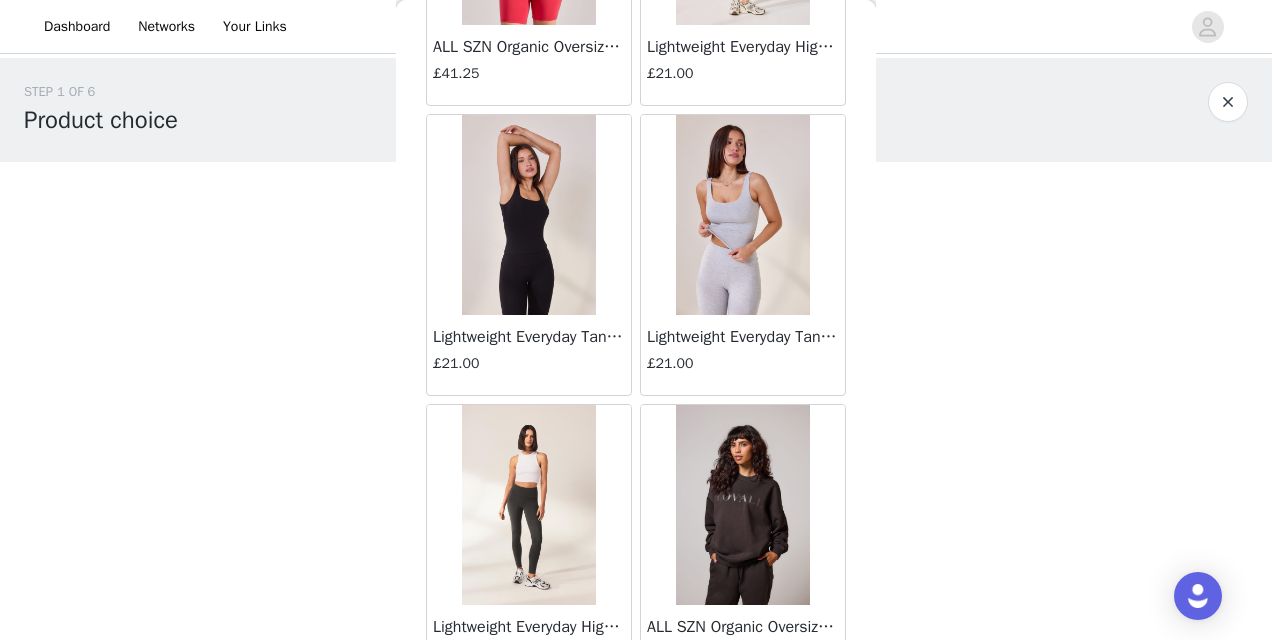 click at bounding box center [742, 215] 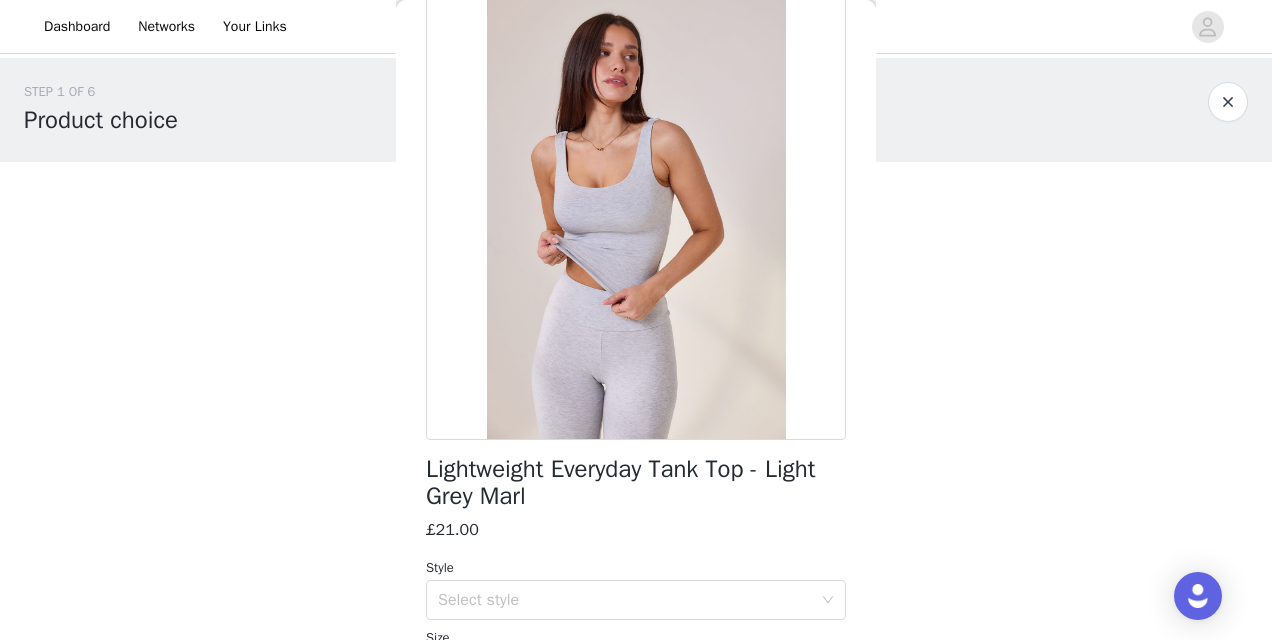 scroll, scrollTop: 339, scrollLeft: 0, axis: vertical 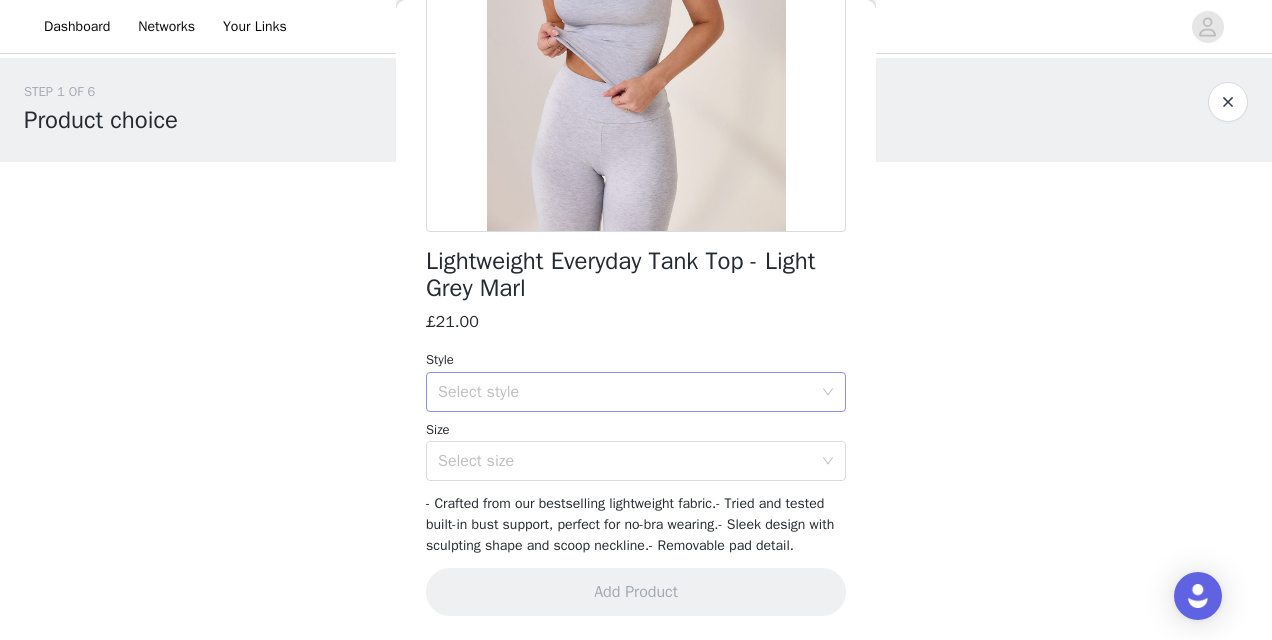 click on "Select style" at bounding box center [625, 392] 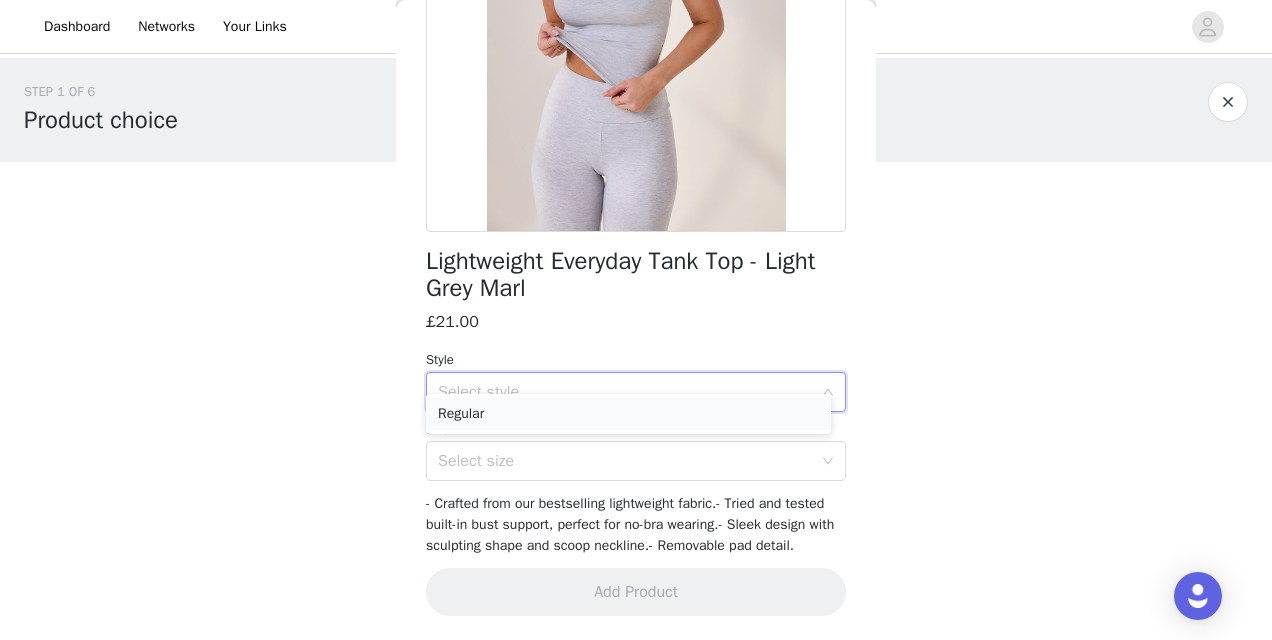 click on "Regular" at bounding box center [628, 414] 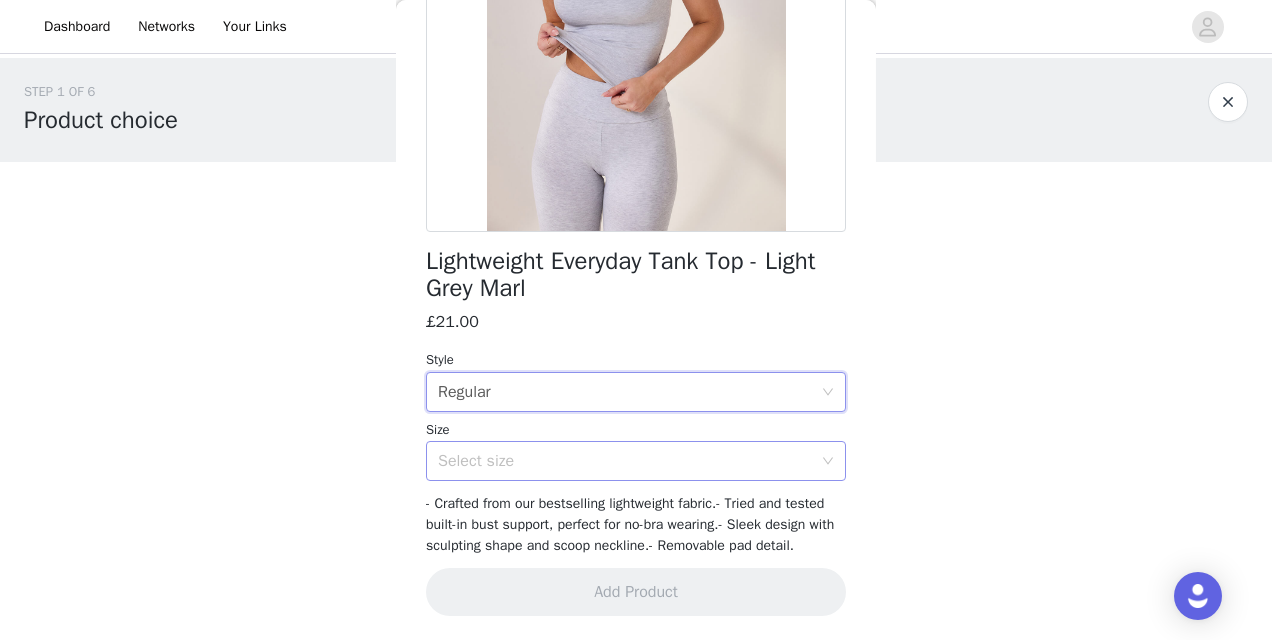 click on "Select size" at bounding box center [625, 461] 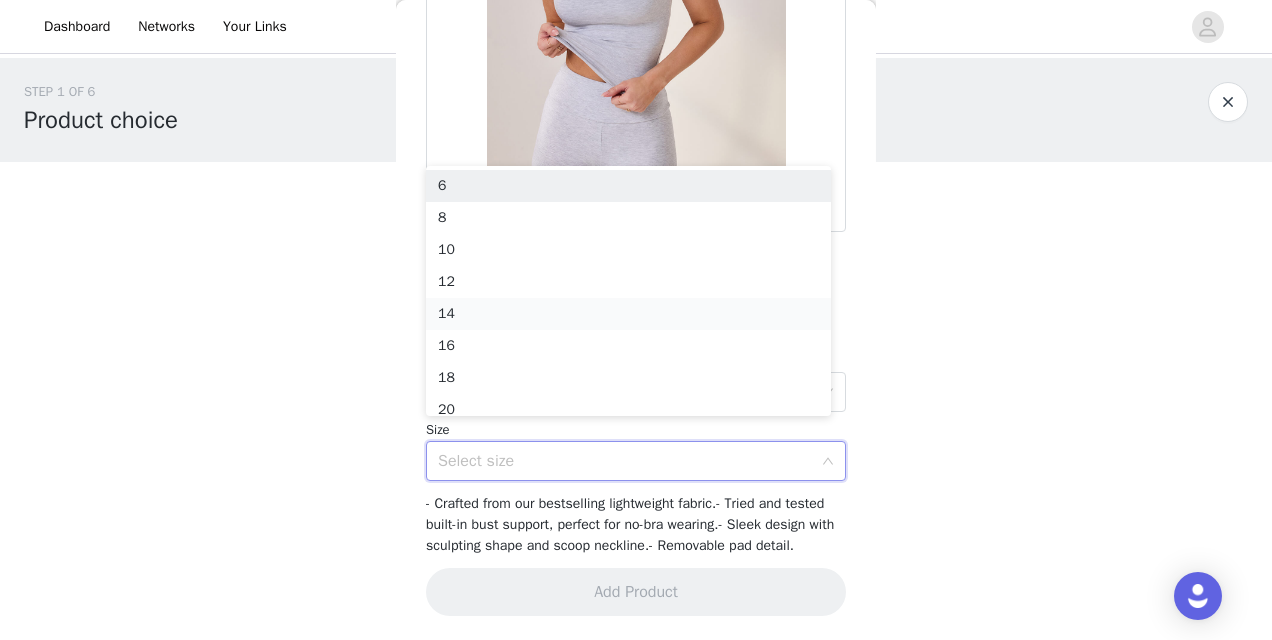 scroll, scrollTop: 10, scrollLeft: 0, axis: vertical 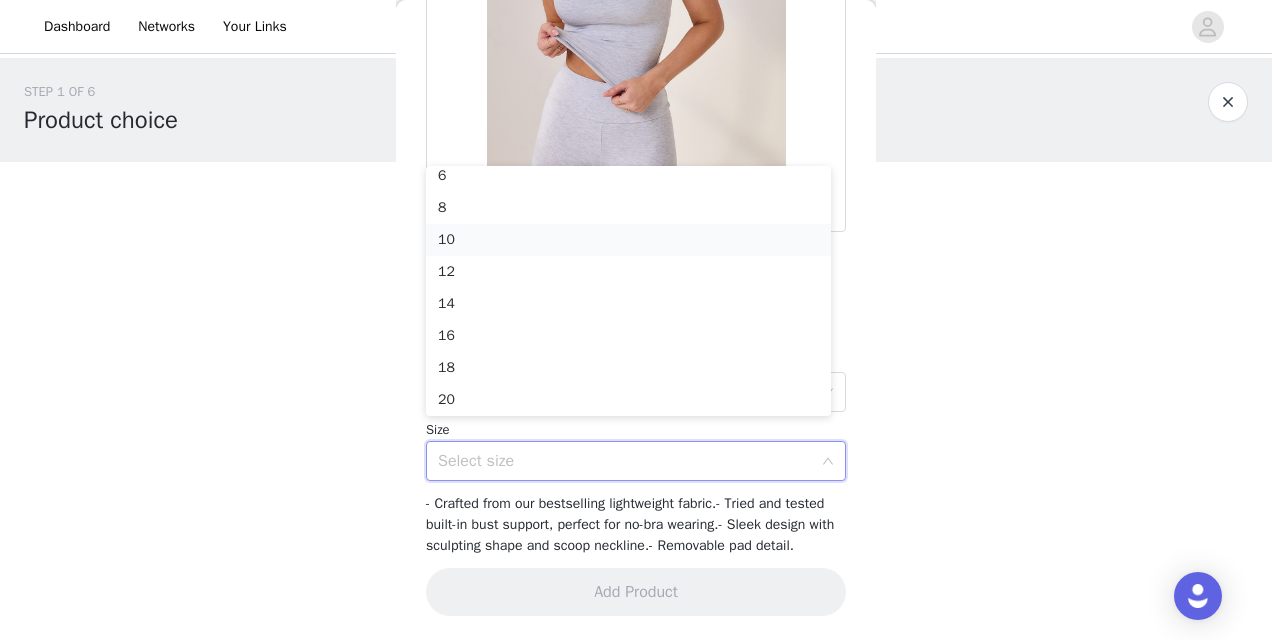 click on "10" at bounding box center (628, 240) 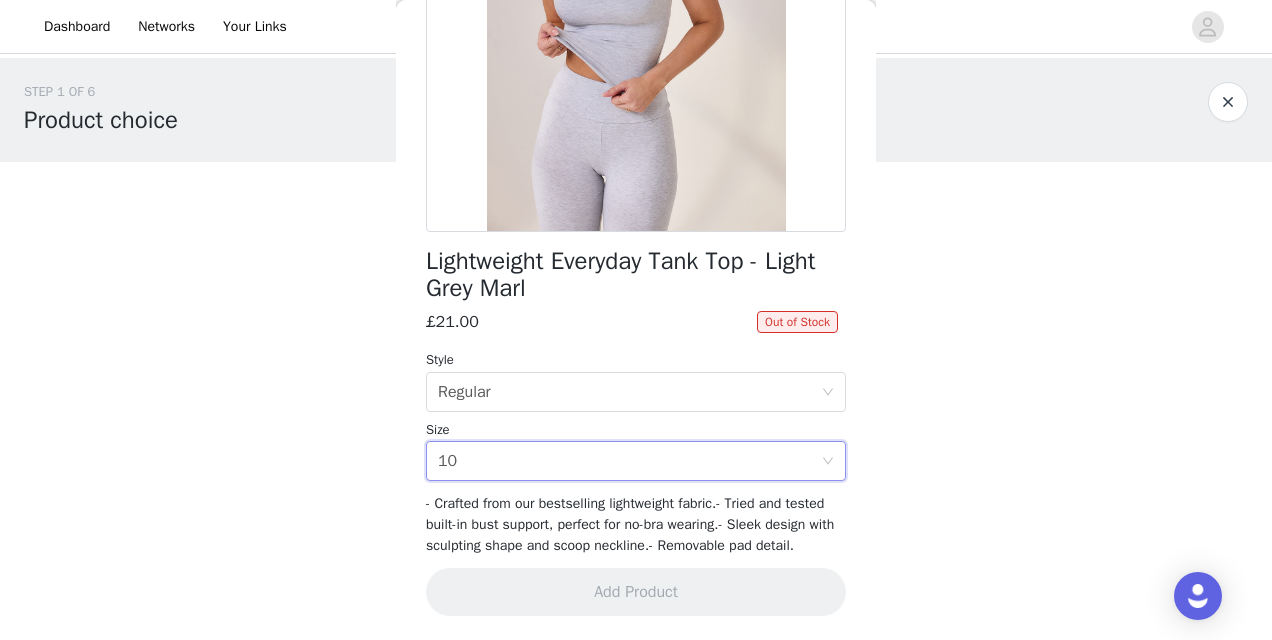 scroll, scrollTop: 324, scrollLeft: 0, axis: vertical 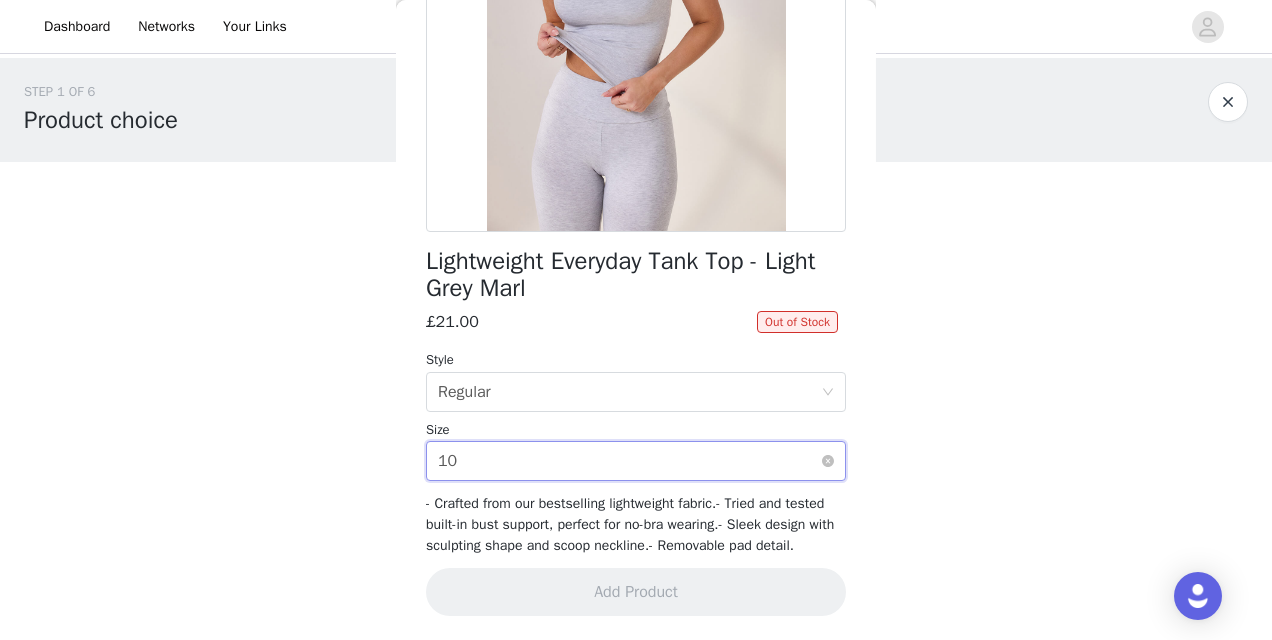 click on "Select size 10" at bounding box center (629, 461) 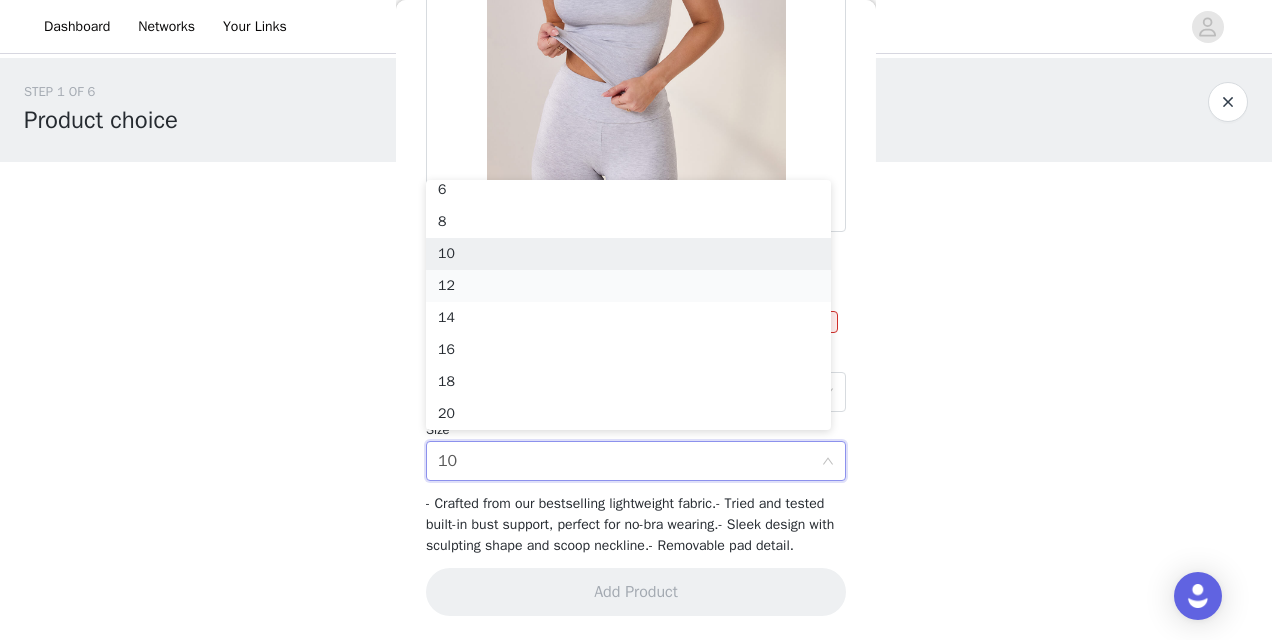 click on "12" at bounding box center [628, 286] 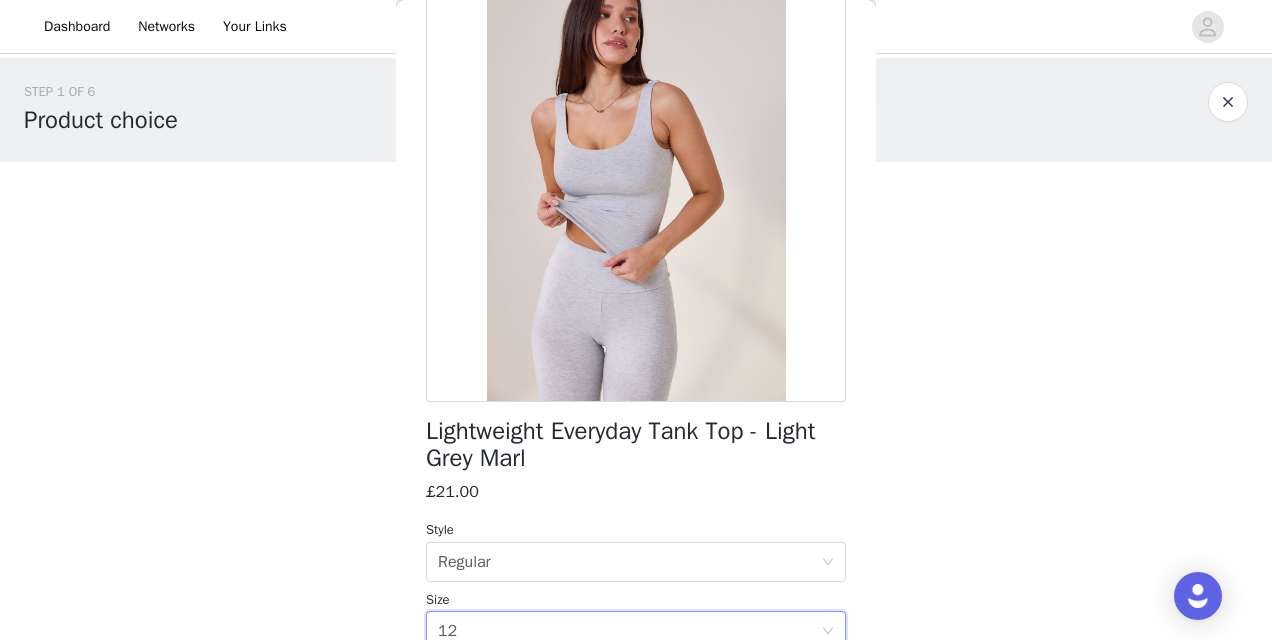 scroll, scrollTop: 339, scrollLeft: 0, axis: vertical 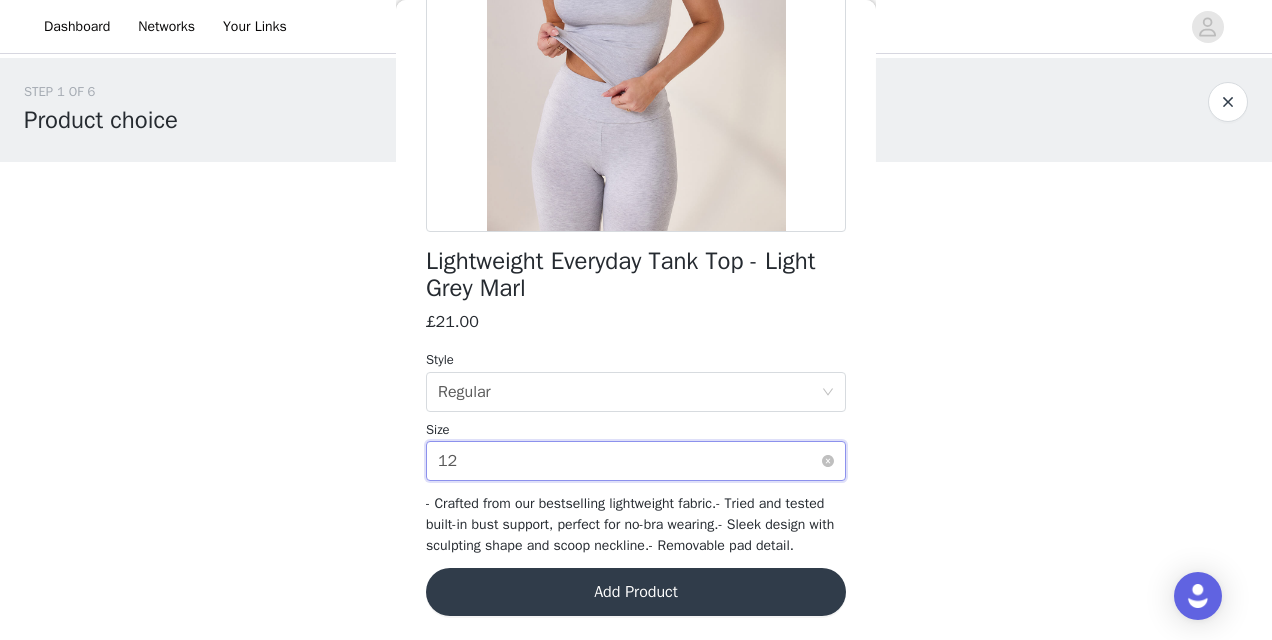 click on "Select size 12" at bounding box center (629, 461) 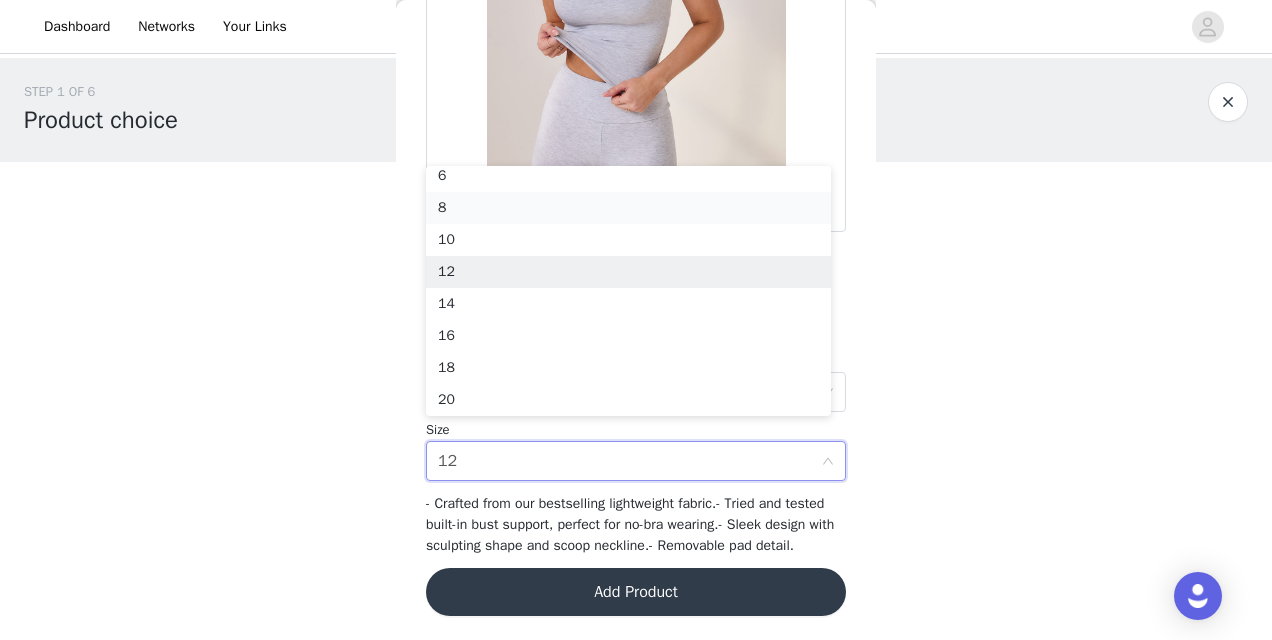 click on "8" at bounding box center [628, 208] 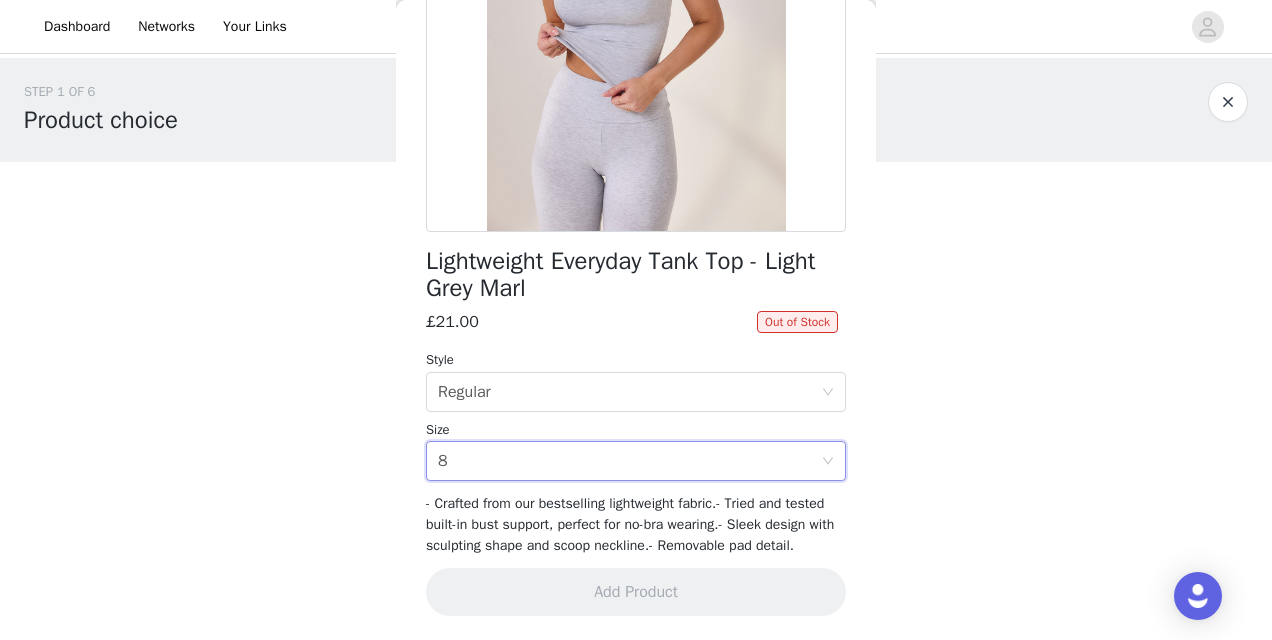 scroll, scrollTop: 0, scrollLeft: 0, axis: both 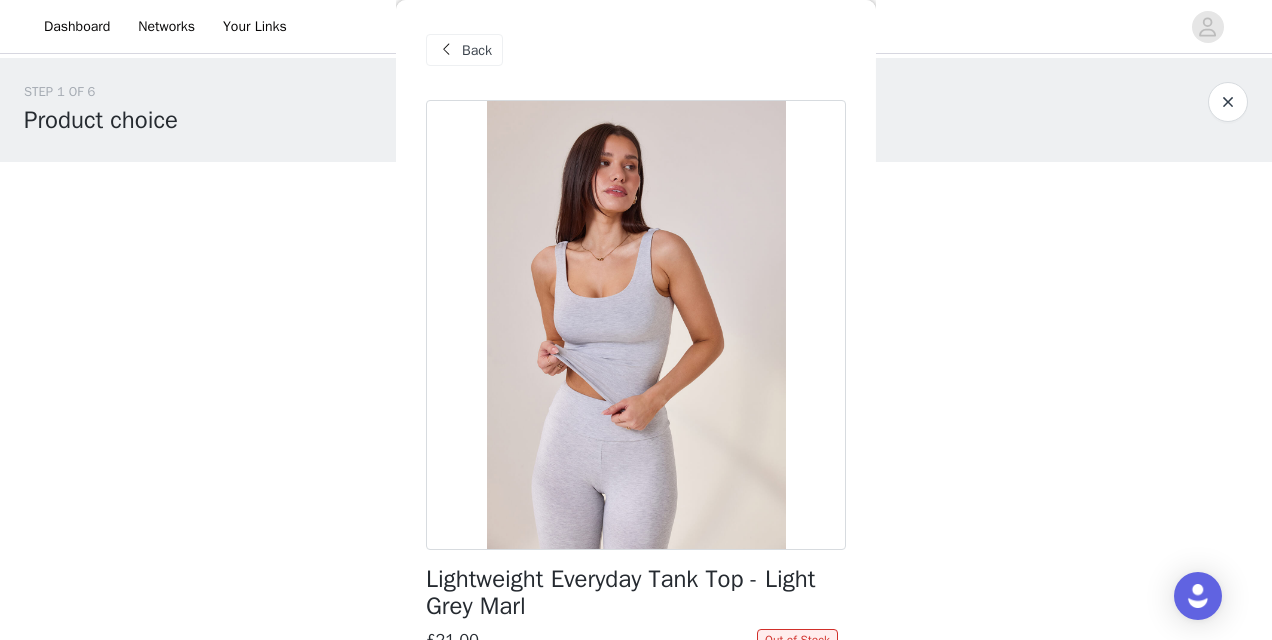 click on "Back" at bounding box center (477, 50) 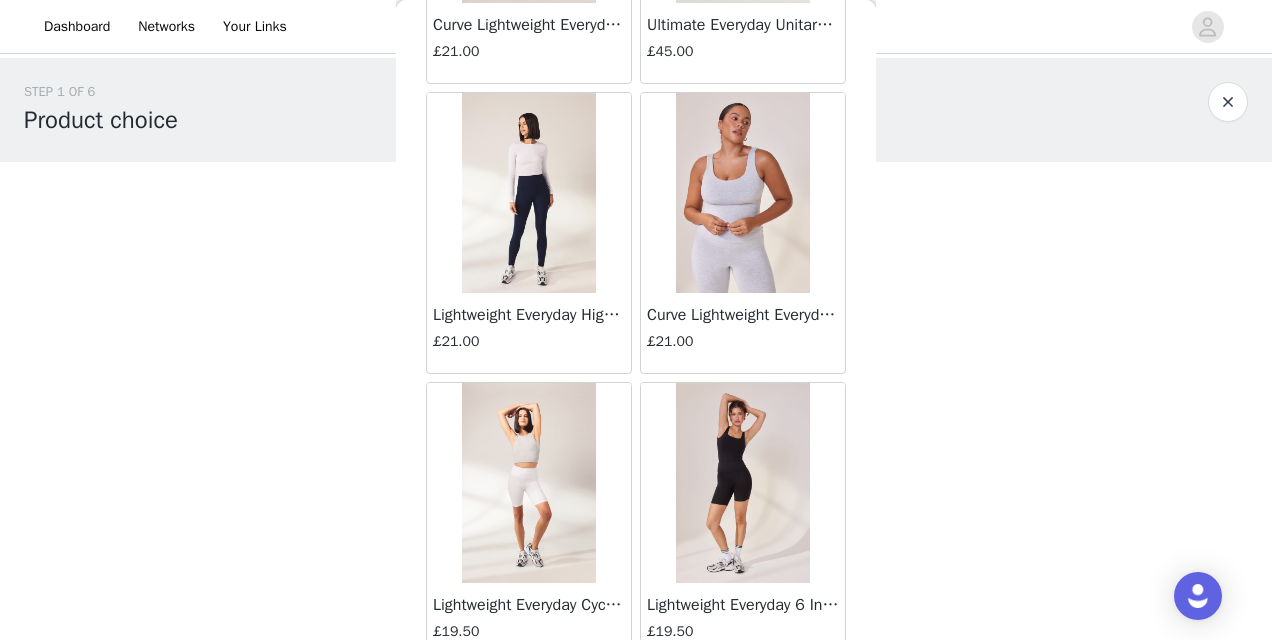 scroll, scrollTop: 4950, scrollLeft: 0, axis: vertical 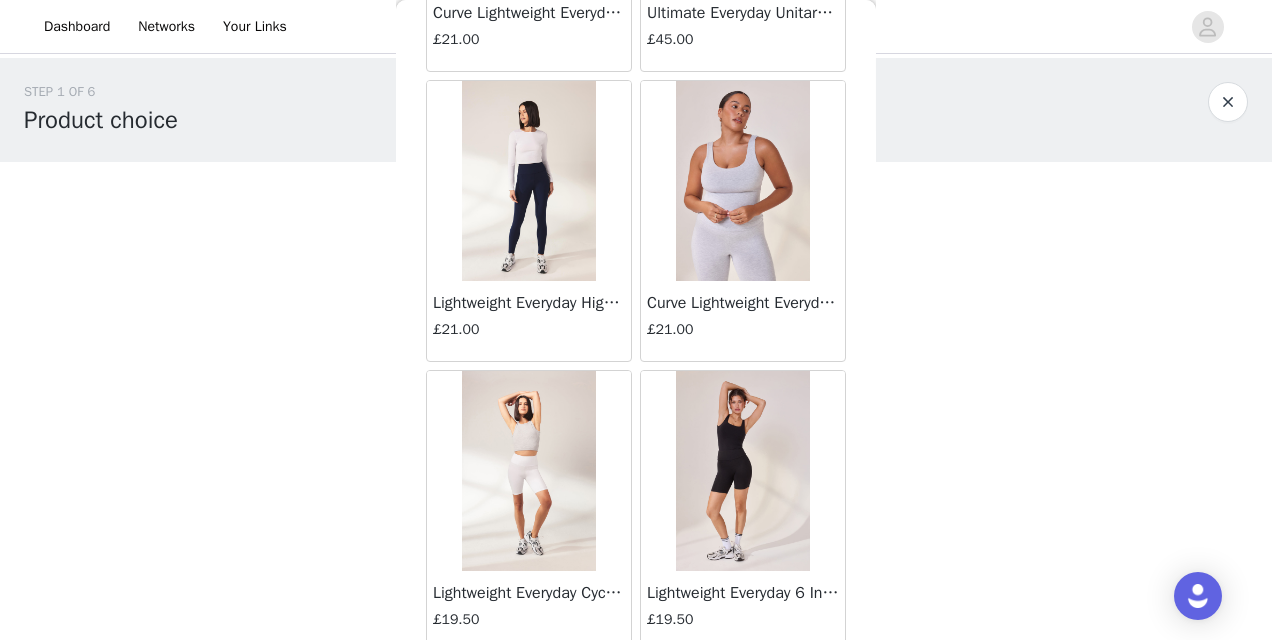 click at bounding box center (742, 181) 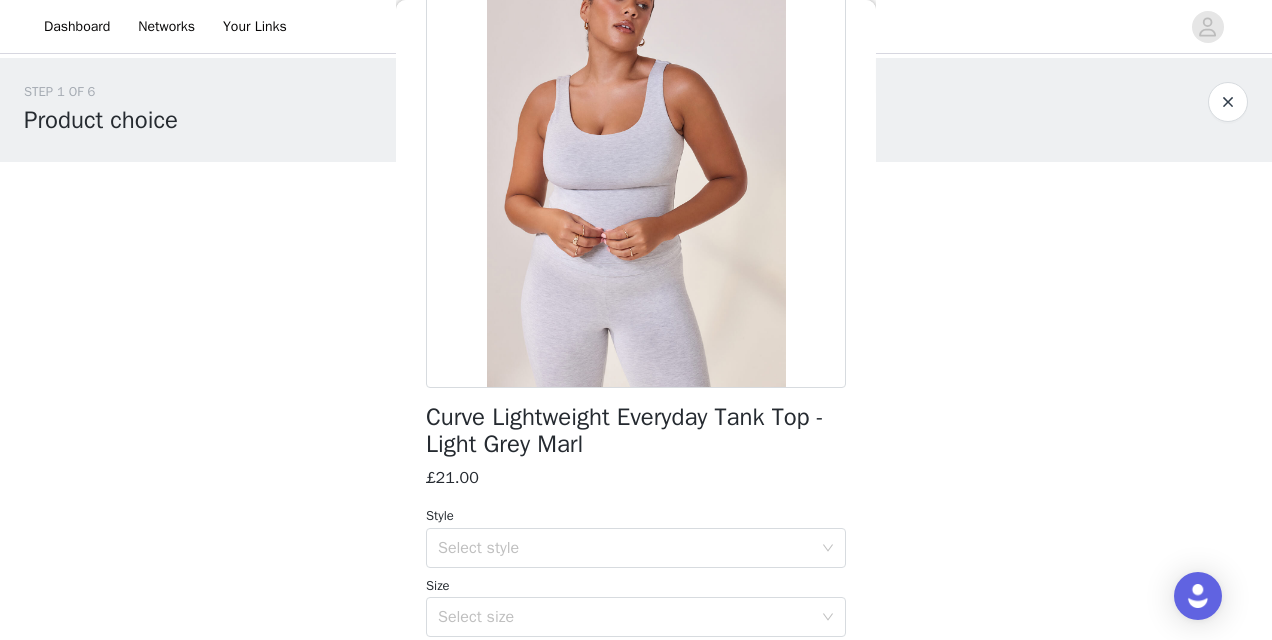 scroll, scrollTop: 339, scrollLeft: 0, axis: vertical 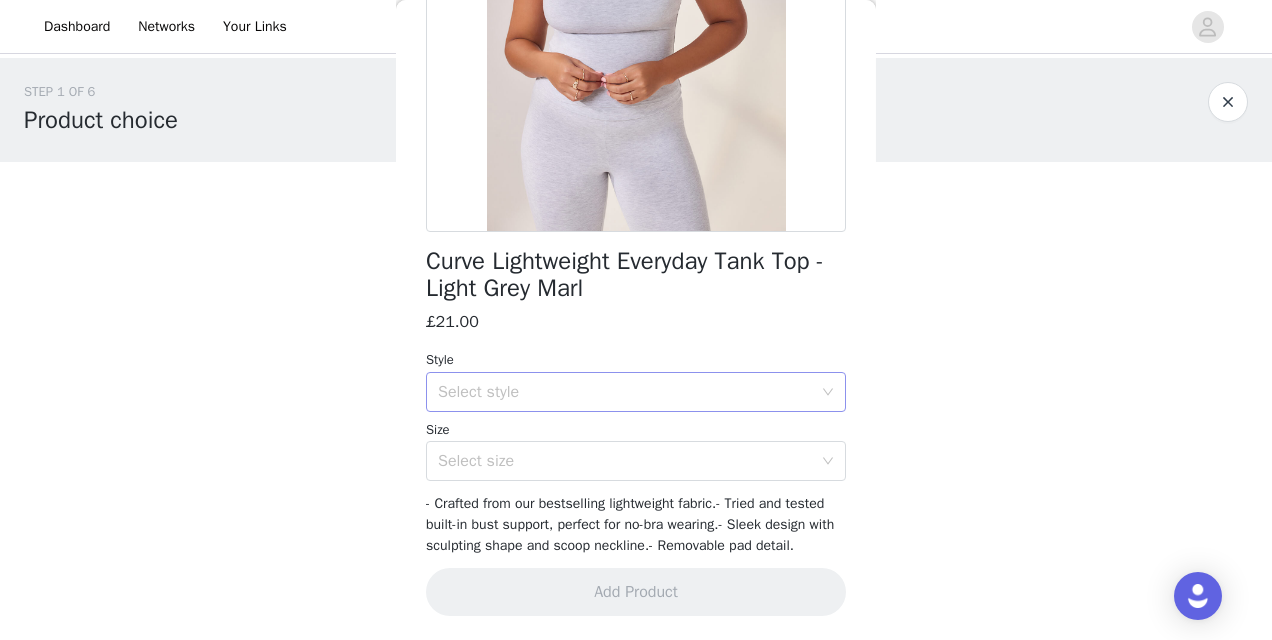 click on "Select style" at bounding box center [625, 392] 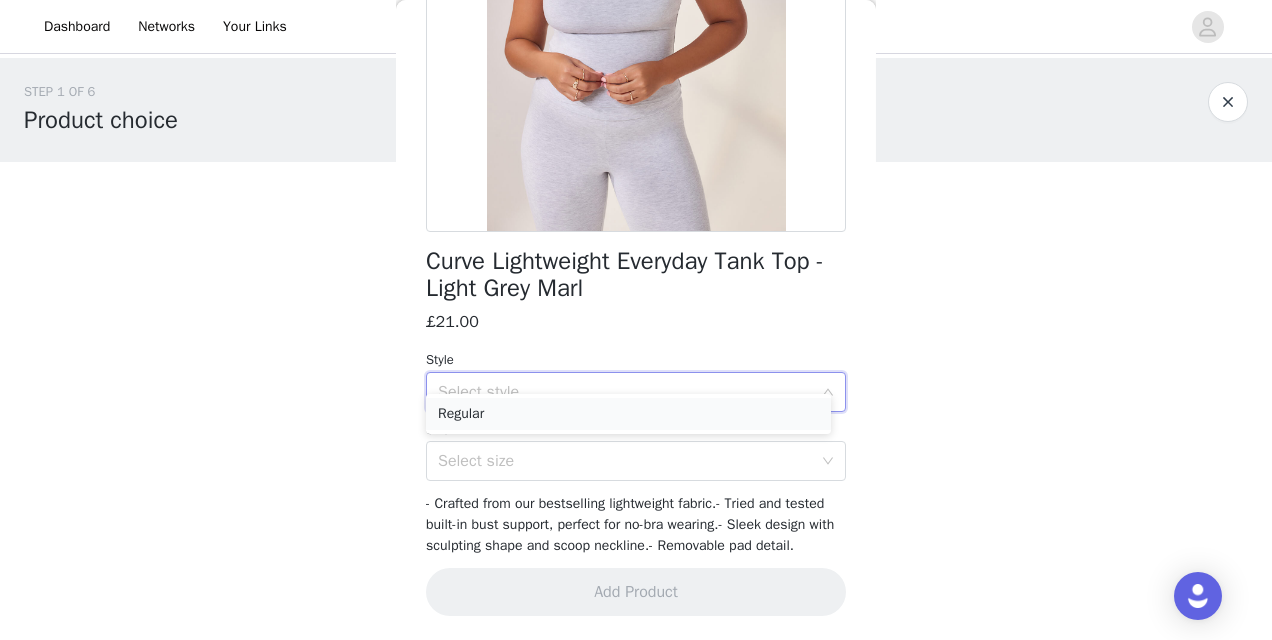 click on "Regular" at bounding box center [628, 414] 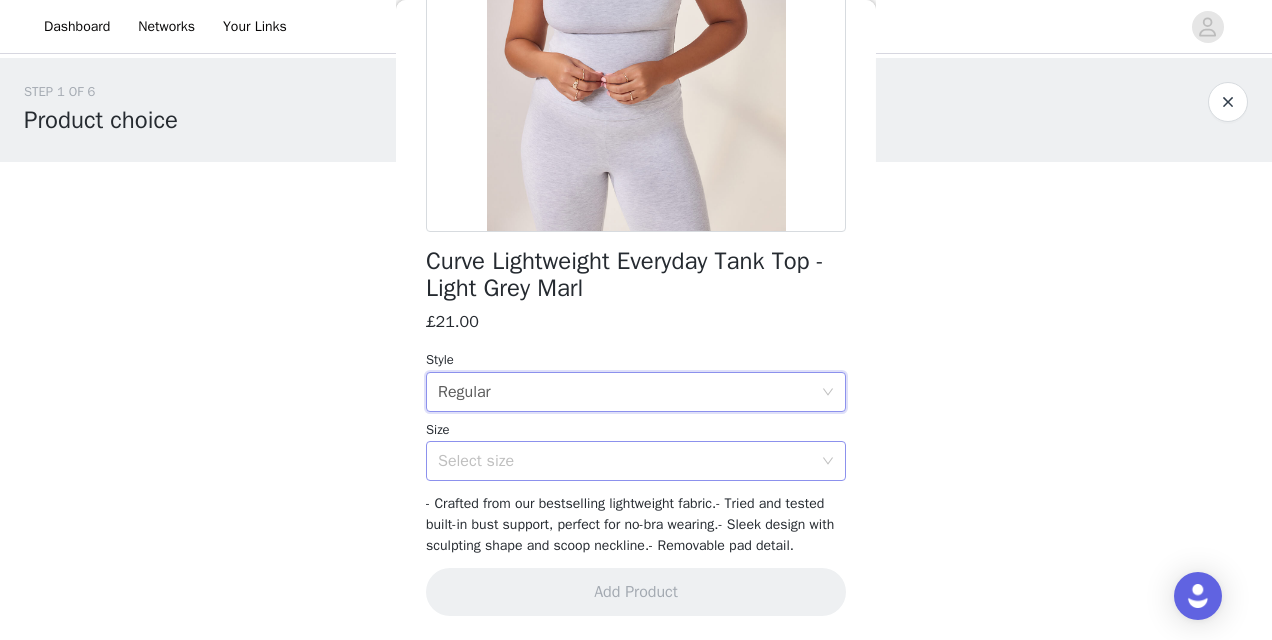 click on "Select size" at bounding box center [625, 461] 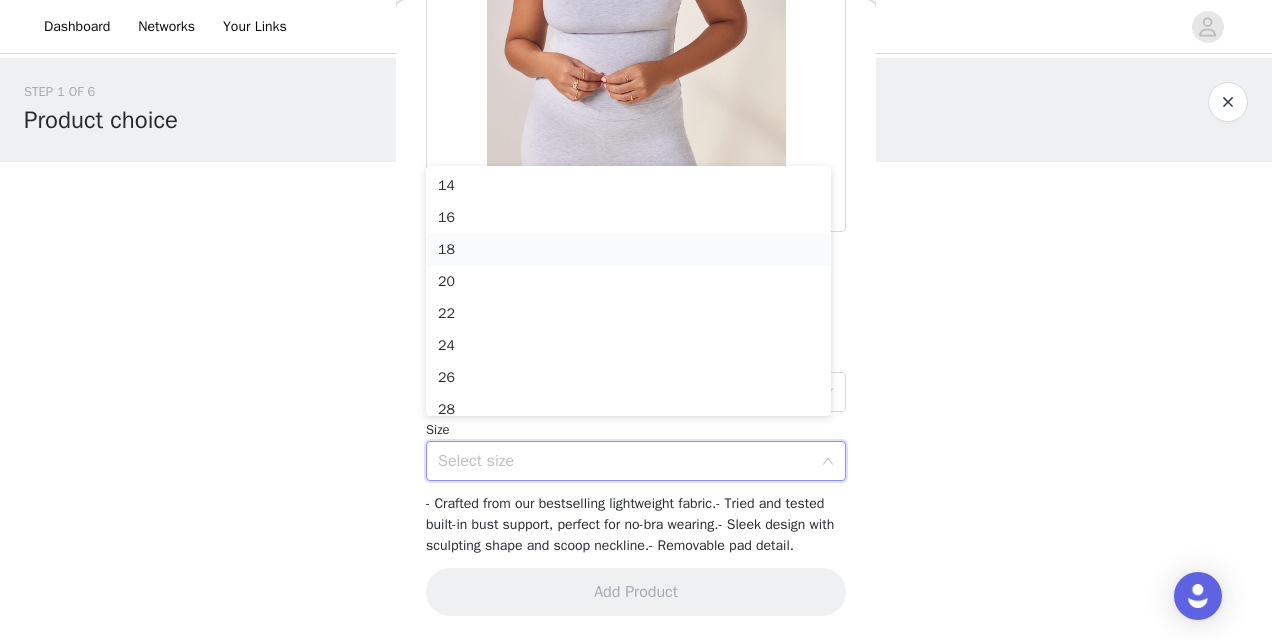 scroll, scrollTop: 1, scrollLeft: 0, axis: vertical 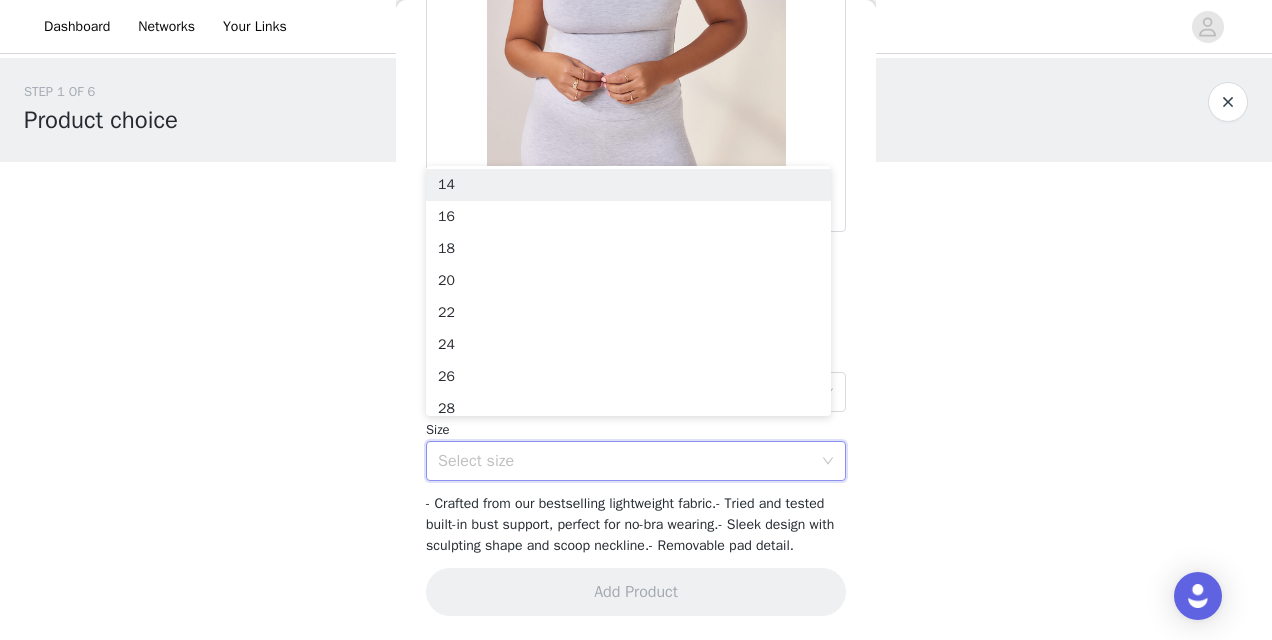click at bounding box center (636, 7) 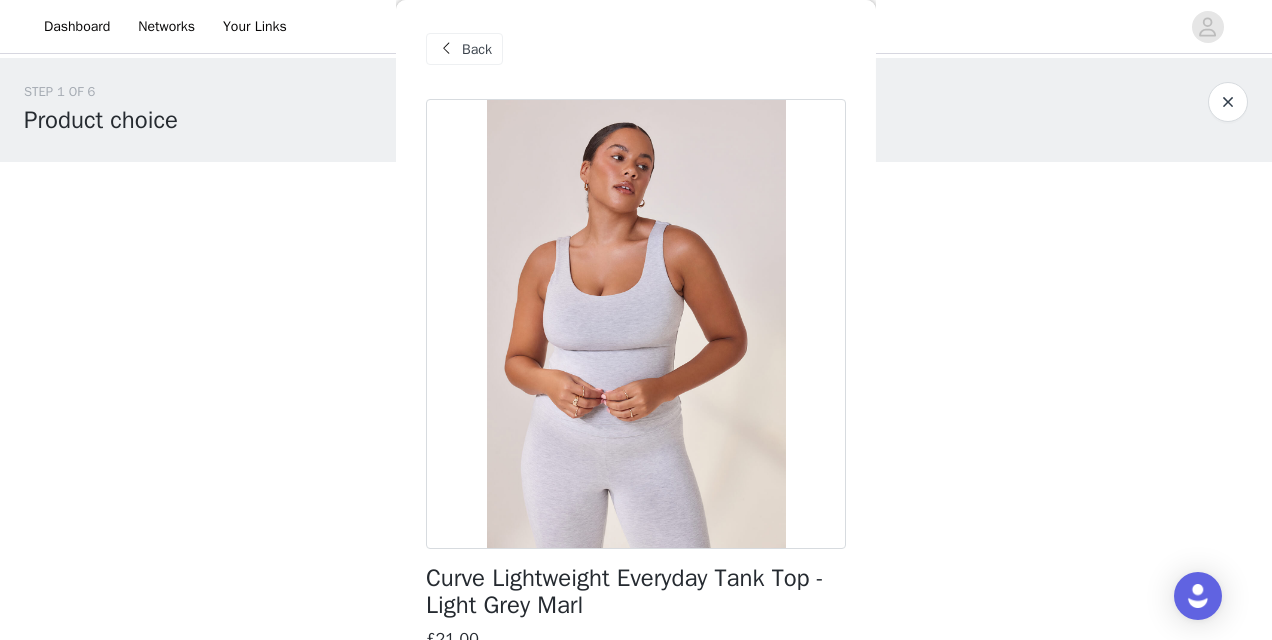 scroll, scrollTop: 0, scrollLeft: 0, axis: both 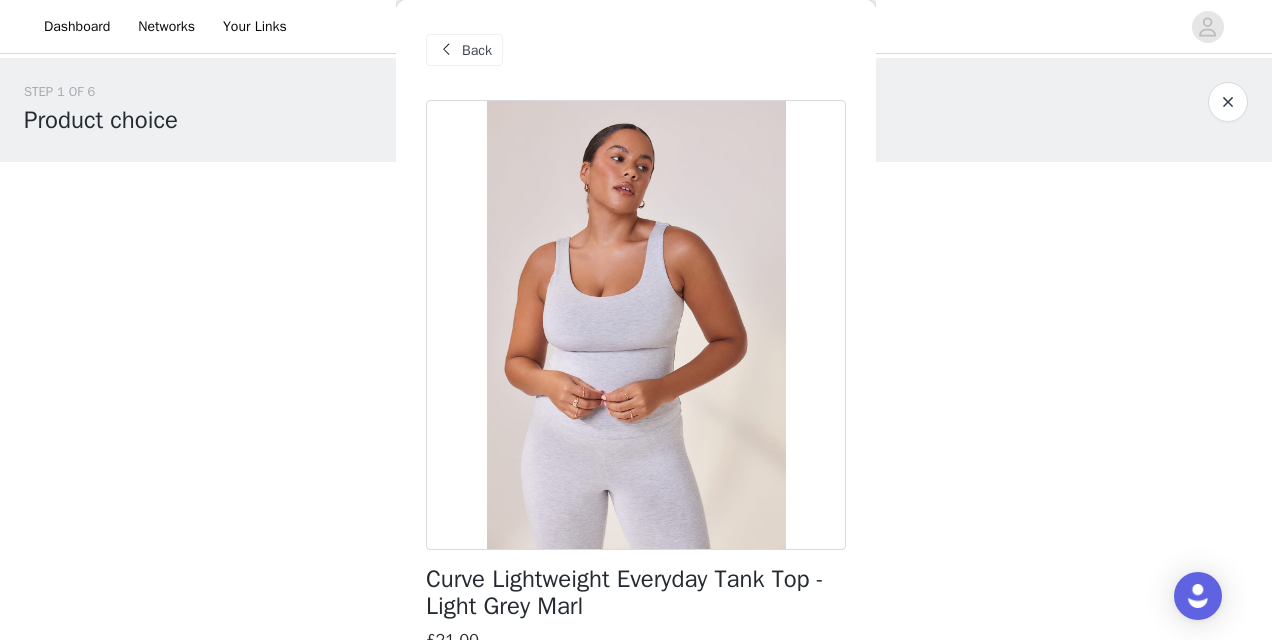 click on "Back" at bounding box center [477, 50] 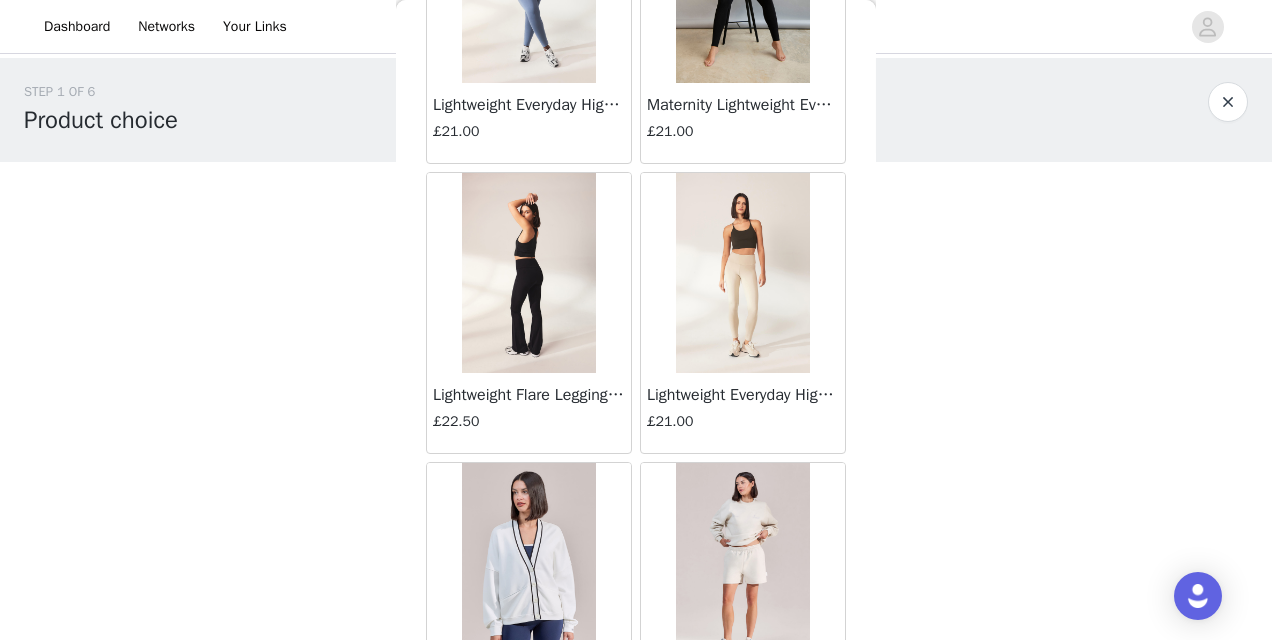 scroll, scrollTop: 7399, scrollLeft: 0, axis: vertical 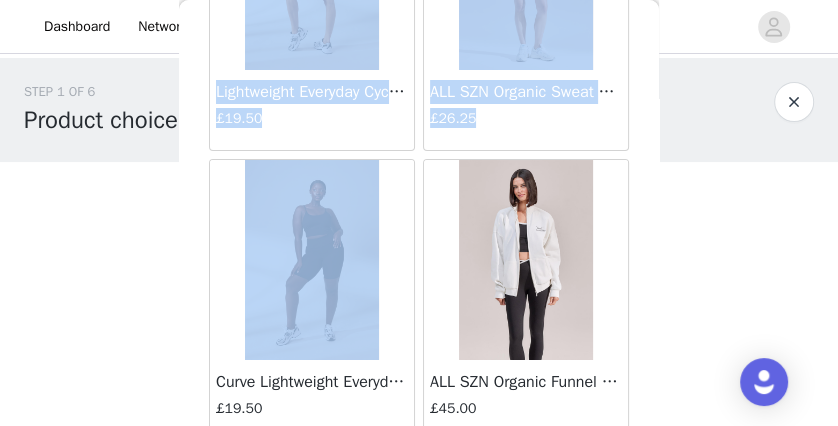 drag, startPoint x: 1120, startPoint y: 0, endPoint x: 178, endPoint y: 244, distance: 973.0879 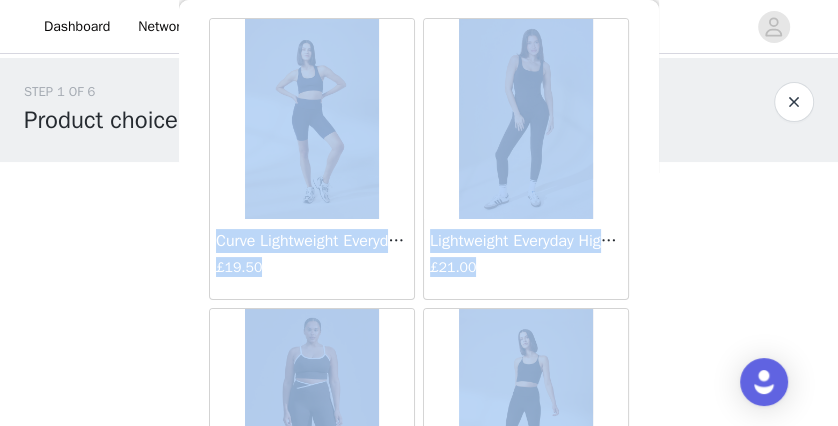 scroll, scrollTop: 0, scrollLeft: 0, axis: both 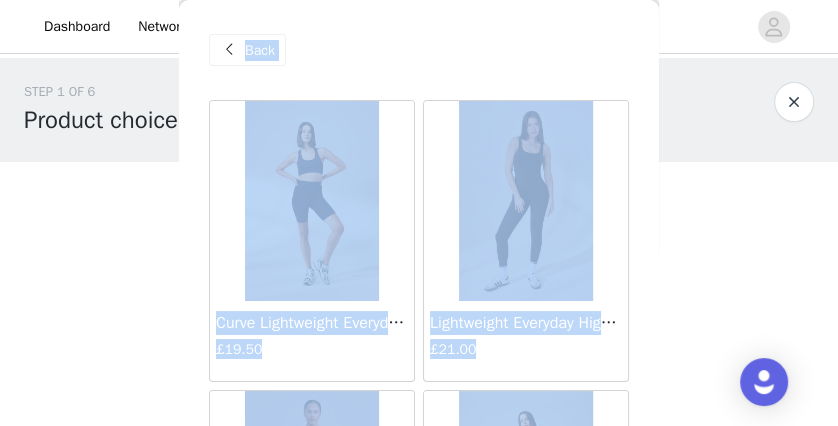 click on "Back       Curve Lightweight Everyday Cycling Shorts - Navy   £19.50       Lightweight Everyday High Waisted Leggings - Black   £21.00       Curve Ultimate Everyday Wrap Waist Leggings - Black   £33.75       Curve Cropped Lightweight Leggings - Black   £19.50       Maternity Lightweight Everyday Leggings - Steel Blue   £21.00       Curve Lightweight Everyday 6 Inch Cycling Shorts - Black   £19.50       Lightweight Everyday High Waisted Leggings - Pine   £21.00       Curve Lightweight Everyday High Waisted Leggings - Odyssey Grey   £21.00       ALL SZN Organic Oversized Sweatshirt Style 4 - Slate Green   £41.25       Curve Lightweight Everyday High Waisted Leggings - Navy   £21.00       Curve Lightweight Everyday High Waisted Leggings - Vintage Navy   £21.00       Cropped Lightweight Leggings - Light Grey   £19.50       Curve ALL SZN Organic Oversized Graphic Sweatshirt Collective 2 - Light Grey Marl   £41.25       Maternity Lightweight Everyday Cycling Shorts - Black   £19.50         £41.25" at bounding box center (419, 213) 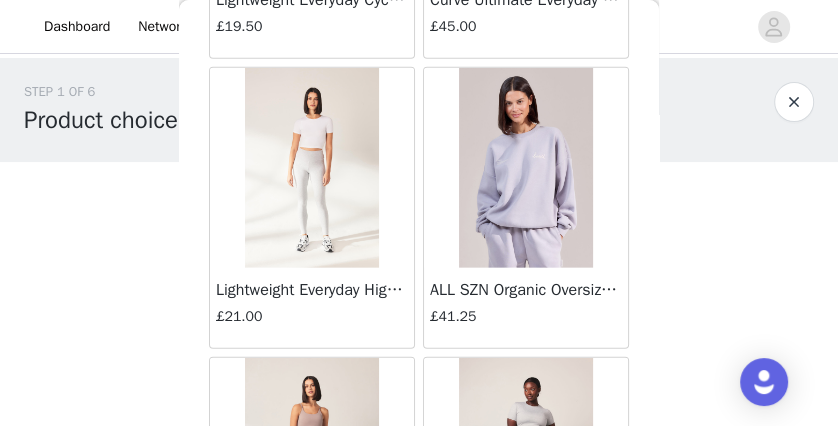 scroll, scrollTop: 2944, scrollLeft: 0, axis: vertical 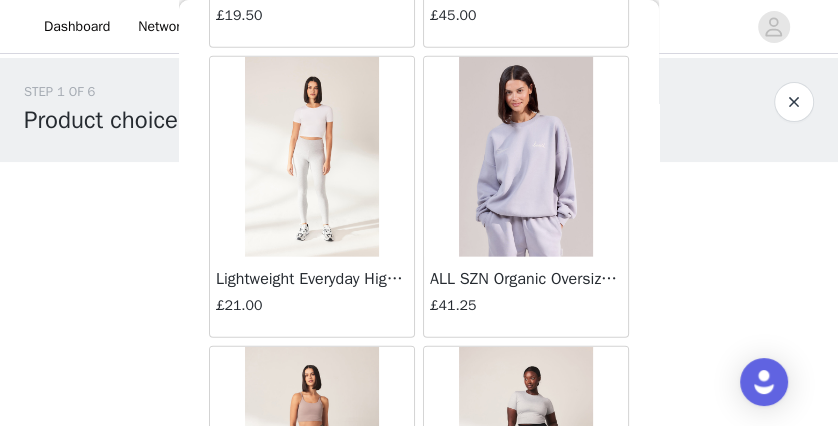 click at bounding box center (311, 157) 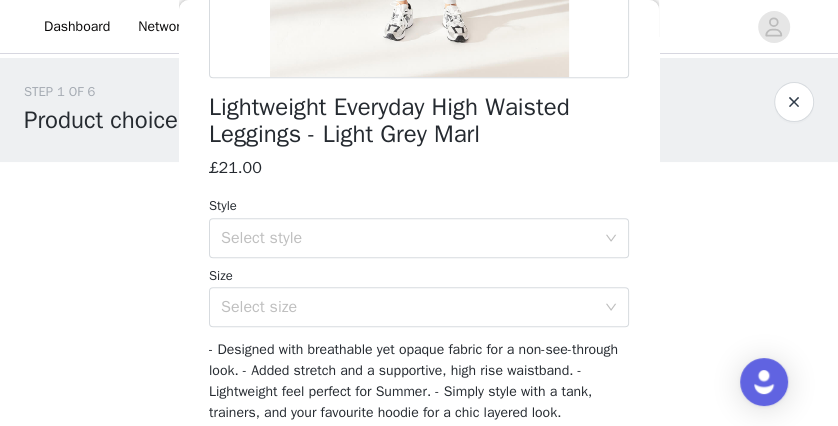 scroll, scrollTop: 475, scrollLeft: 0, axis: vertical 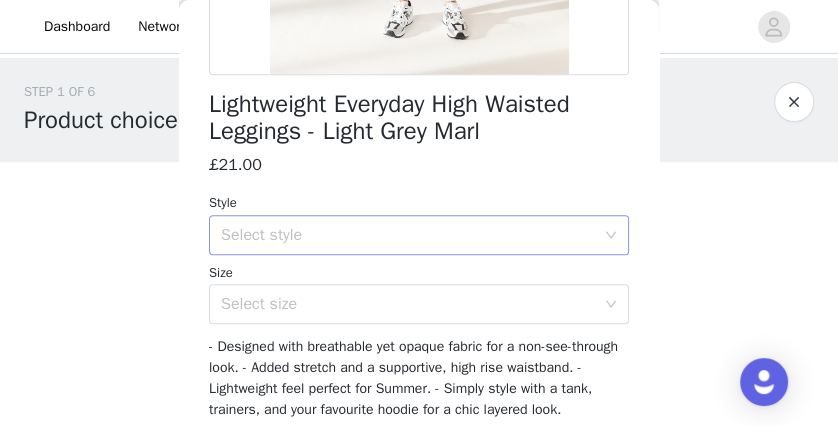 click on "Select style" at bounding box center (412, 235) 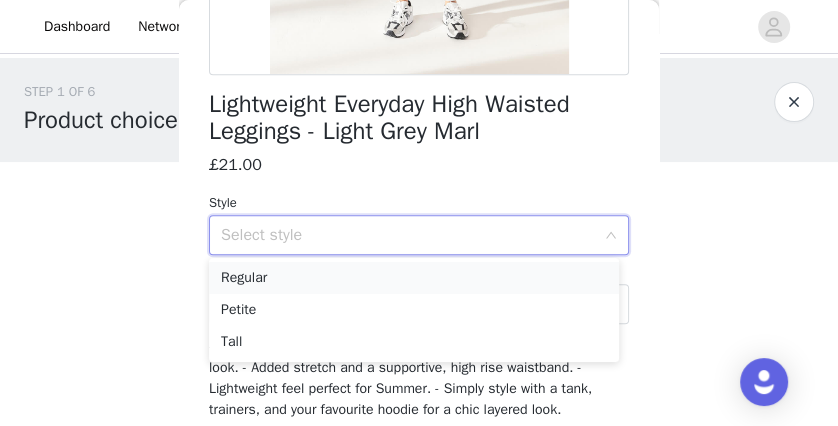 click on "Regular" at bounding box center [414, 278] 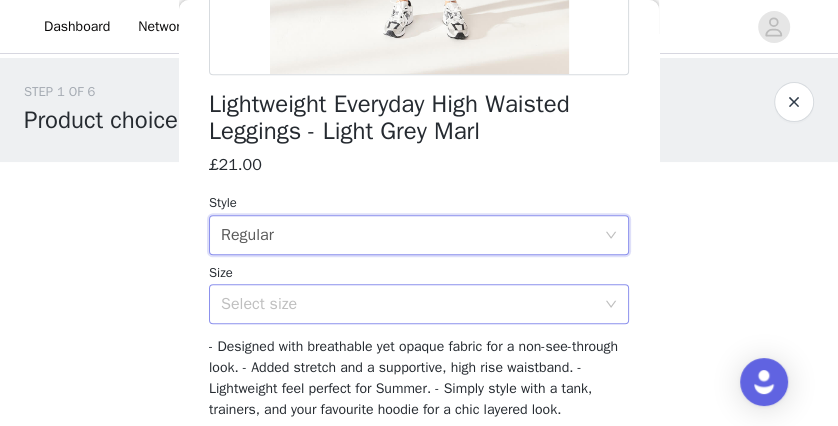 click on "Select size" at bounding box center (408, 304) 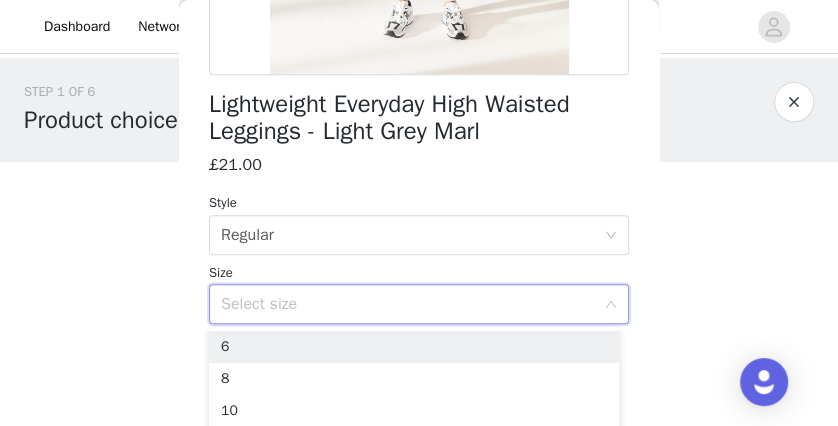 scroll, scrollTop: 572, scrollLeft: 0, axis: vertical 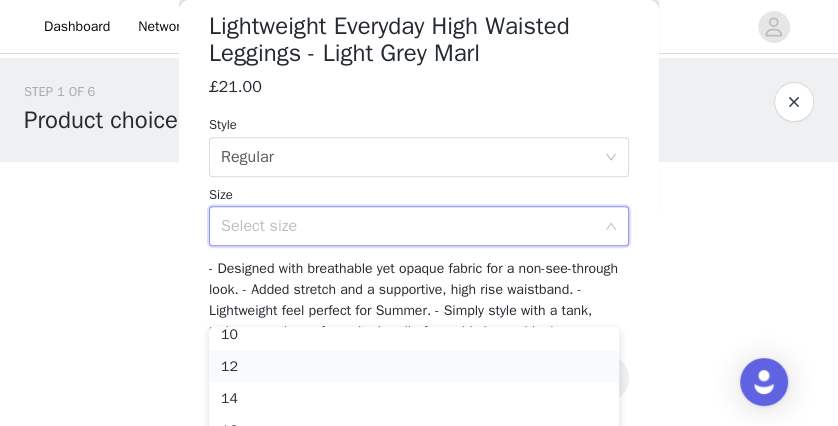 click on "12" at bounding box center (414, 367) 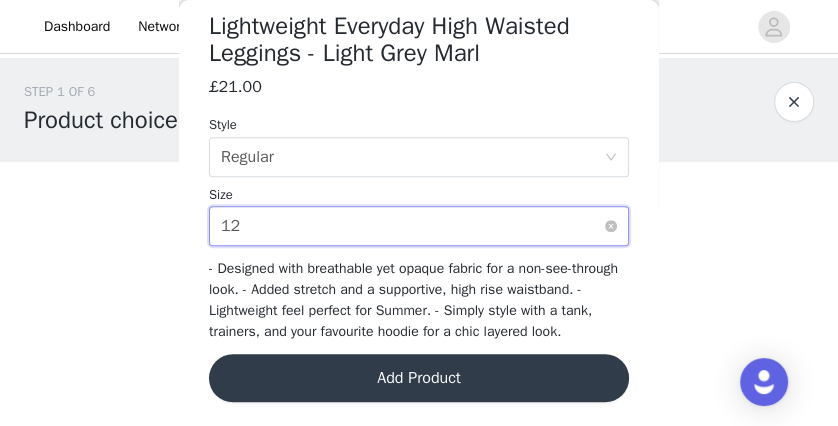 click on "Select size 12" at bounding box center (412, 226) 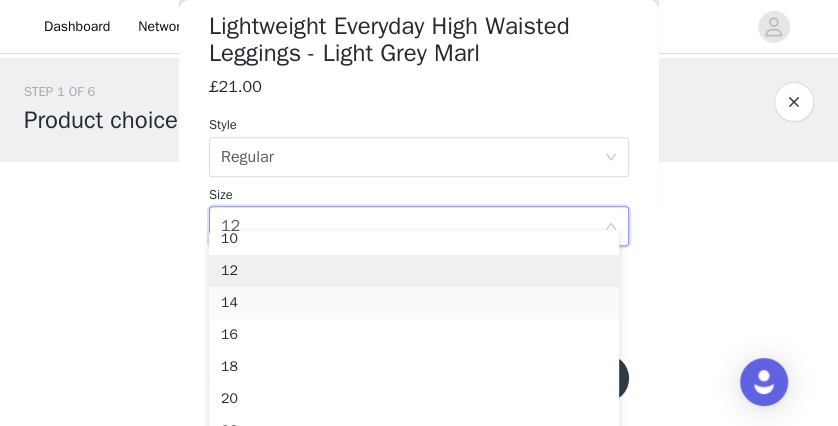 scroll, scrollTop: 68, scrollLeft: 0, axis: vertical 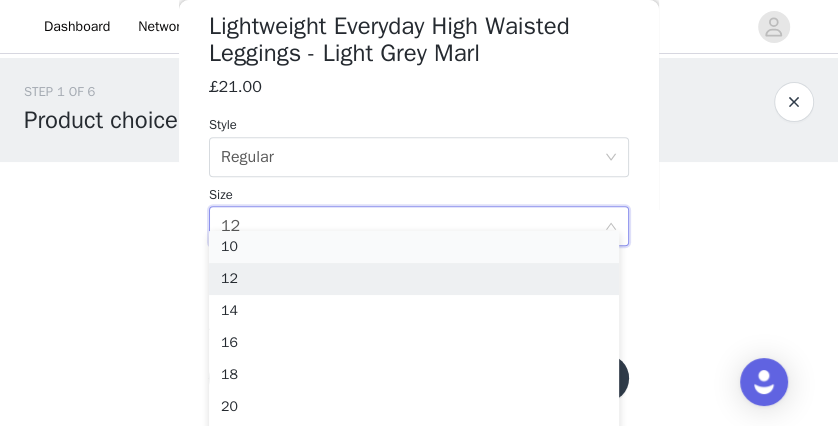 click on "10" at bounding box center [414, 247] 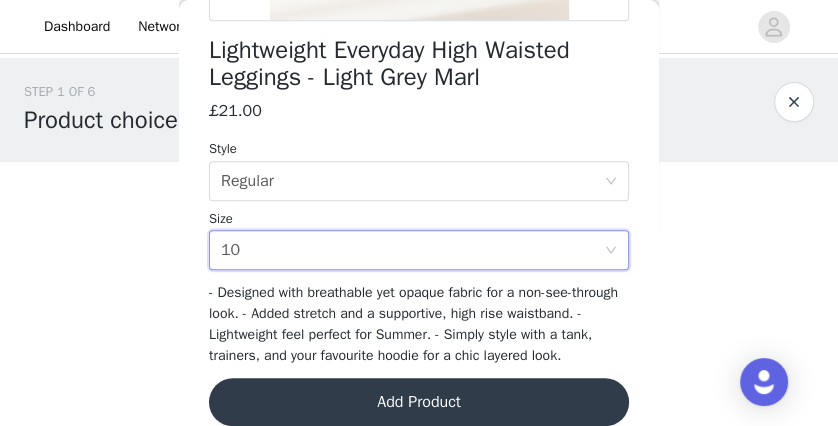 scroll, scrollTop: 530, scrollLeft: 0, axis: vertical 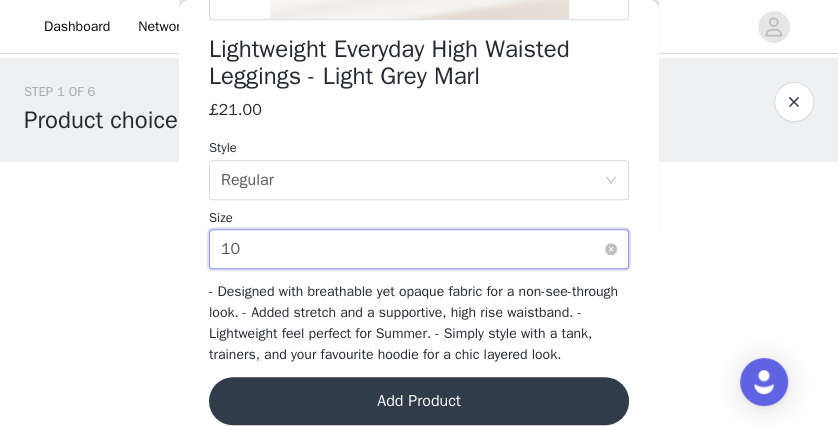click on "Select size 10" at bounding box center (412, 249) 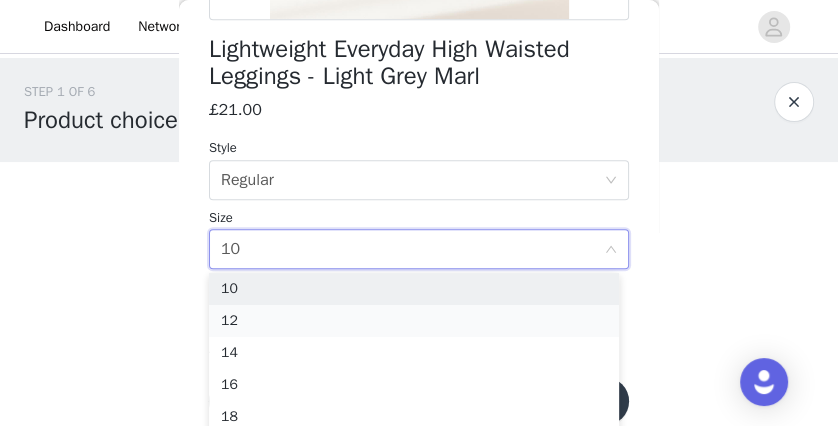 click on "12" at bounding box center [414, 321] 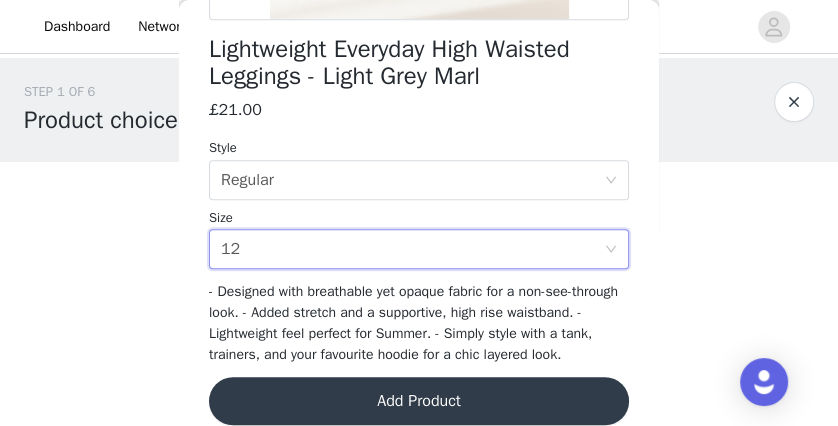 click on "Add Product" at bounding box center [419, 401] 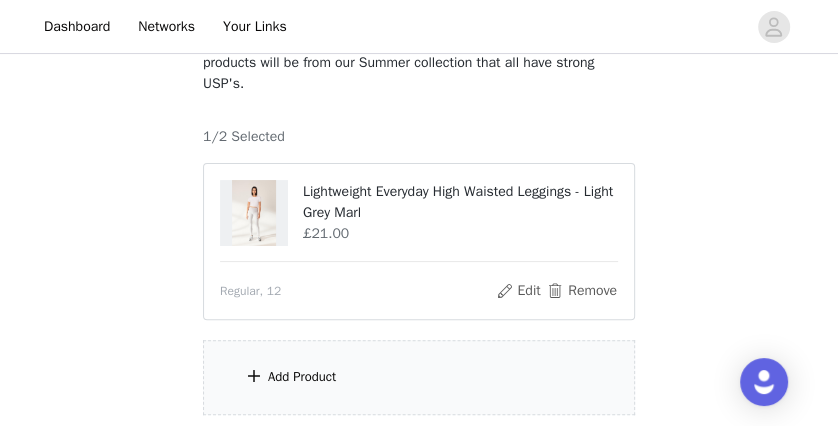 scroll, scrollTop: 178, scrollLeft: 0, axis: vertical 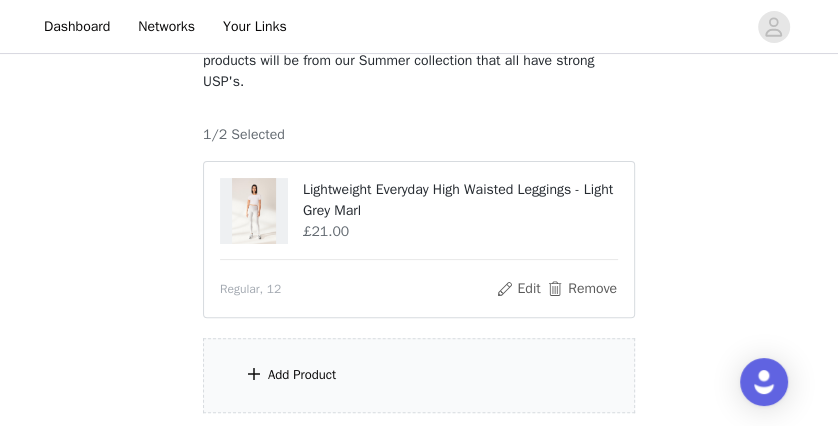 click on "Add Product" at bounding box center (419, 375) 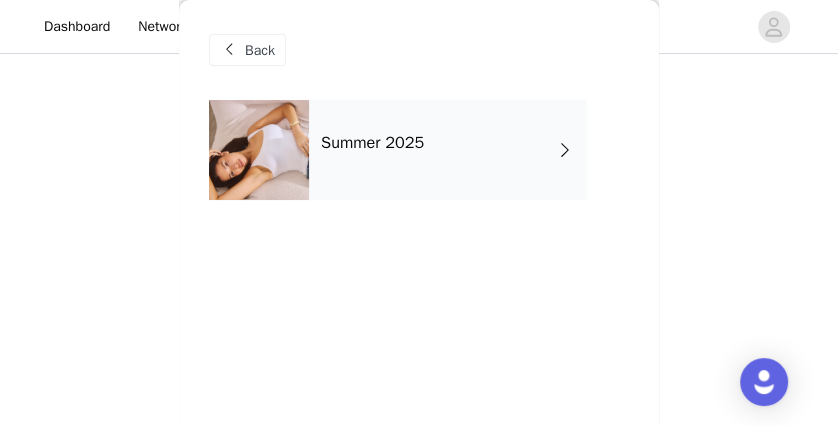 click on "Summer 2025" at bounding box center [448, 150] 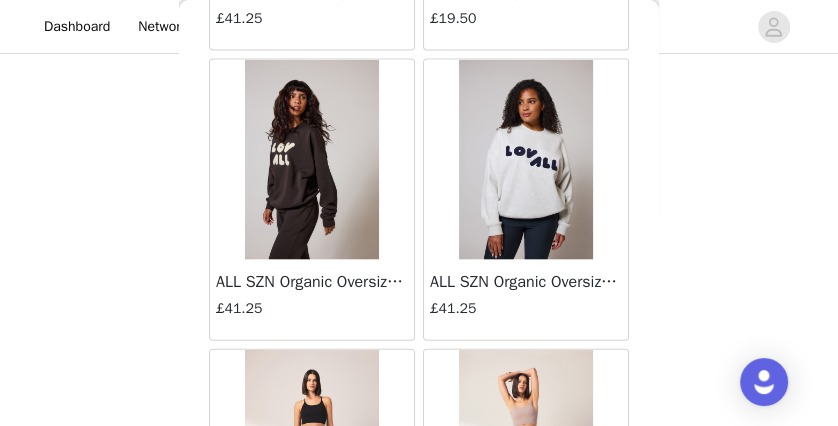 scroll, scrollTop: 2074, scrollLeft: 0, axis: vertical 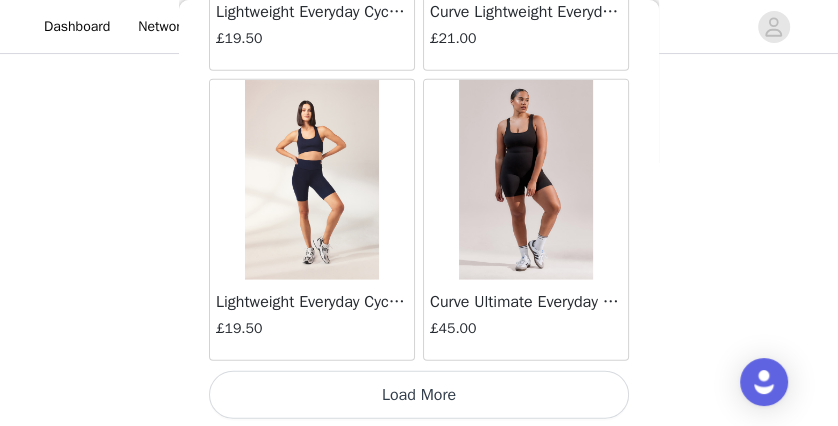 click on "Load More" at bounding box center [419, 395] 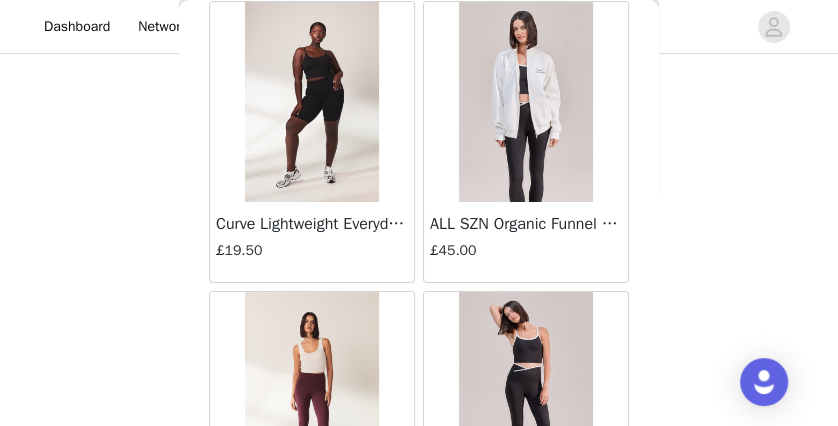 scroll, scrollTop: 3876, scrollLeft: 0, axis: vertical 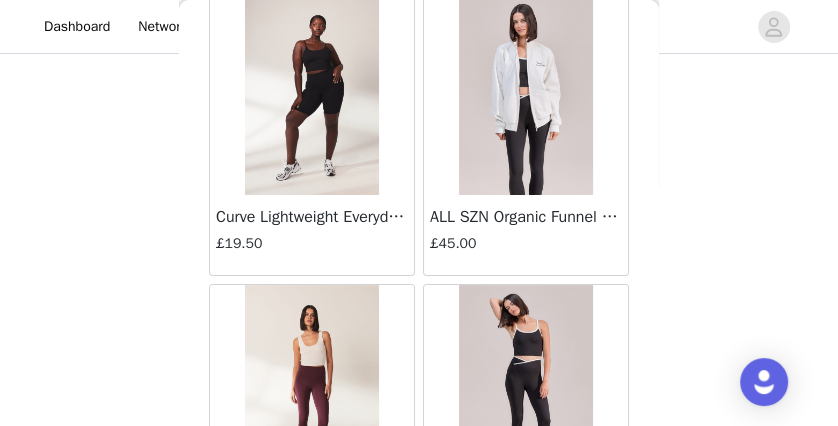 click at bounding box center (525, 95) 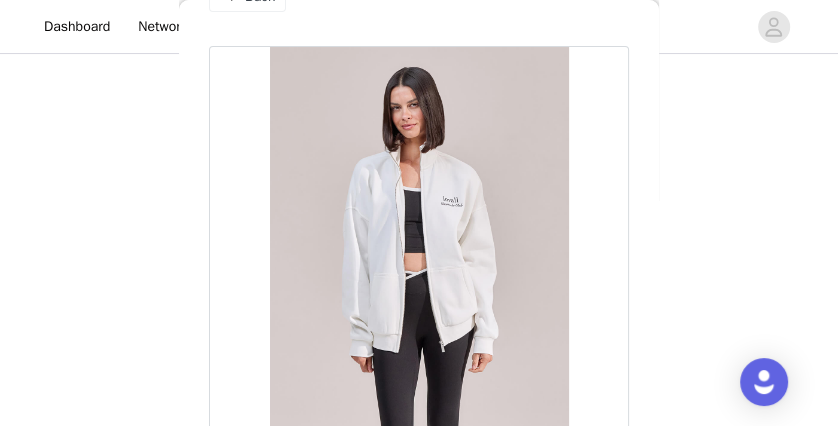 scroll, scrollTop: 40, scrollLeft: 0, axis: vertical 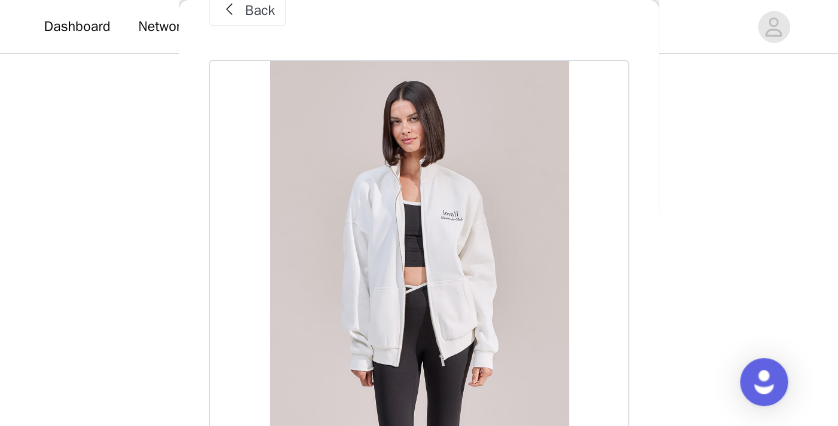 click on "Back" at bounding box center [260, 10] 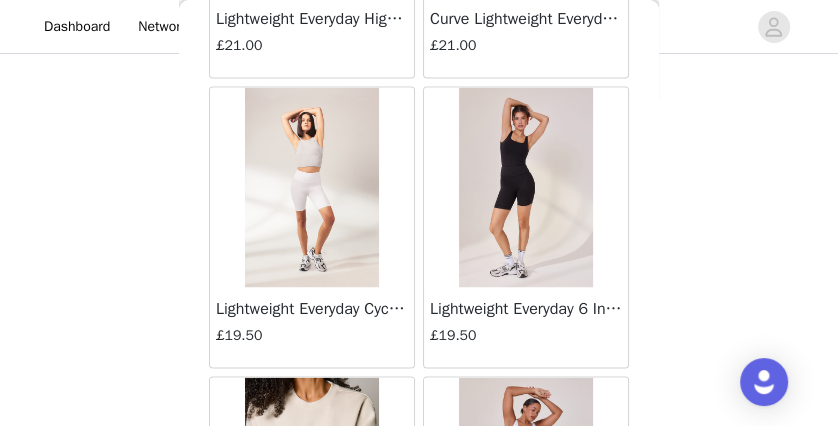 scroll, scrollTop: 5248, scrollLeft: 0, axis: vertical 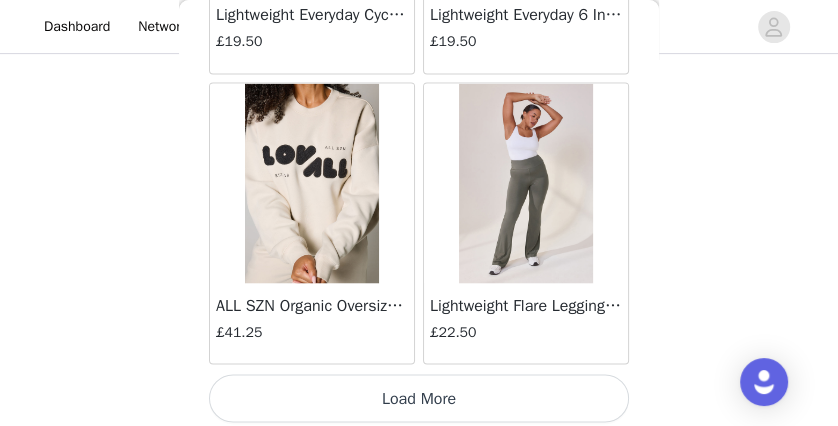 click on "Load More" at bounding box center (419, 398) 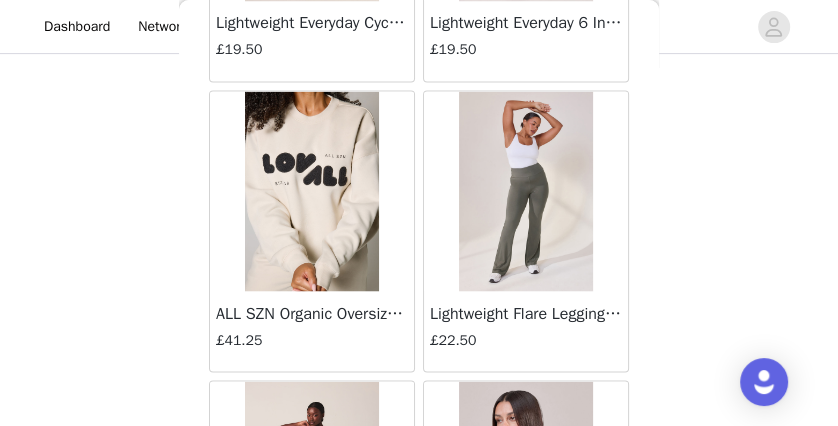 scroll, scrollTop: 5528, scrollLeft: 0, axis: vertical 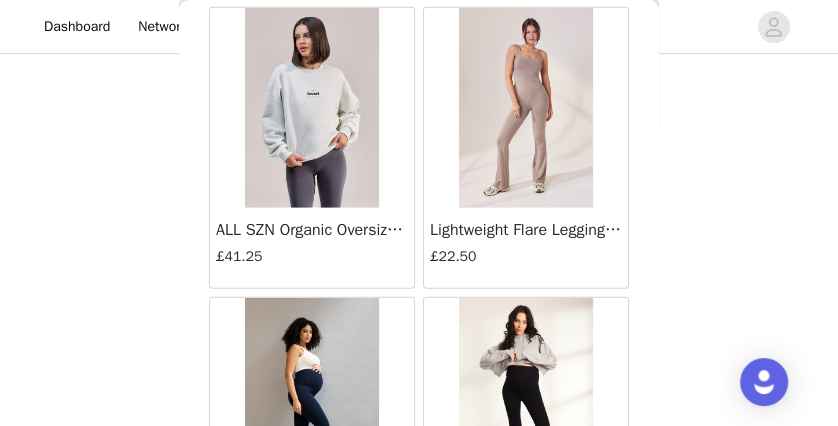 click at bounding box center [311, 108] 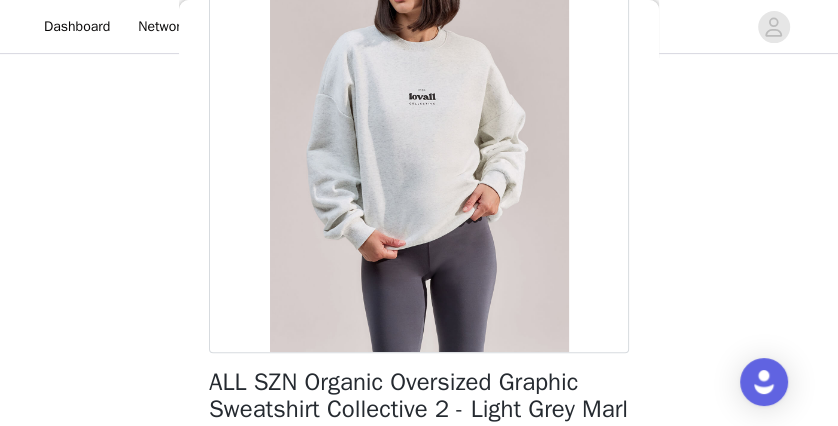 scroll, scrollTop: 0, scrollLeft: 0, axis: both 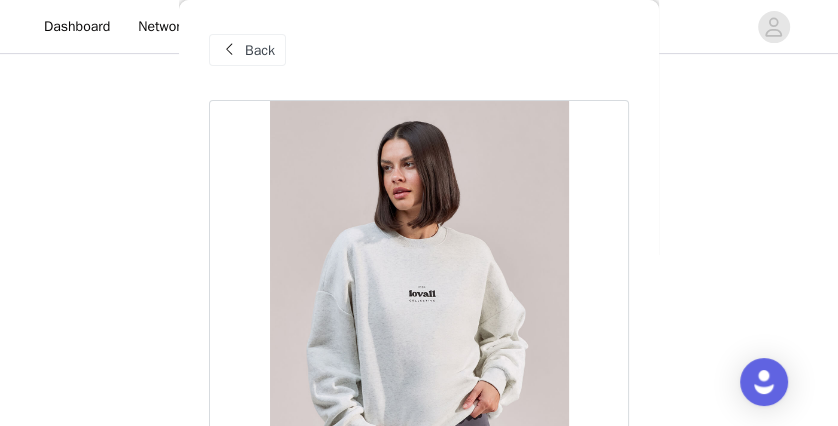 click on "Back" at bounding box center (260, 50) 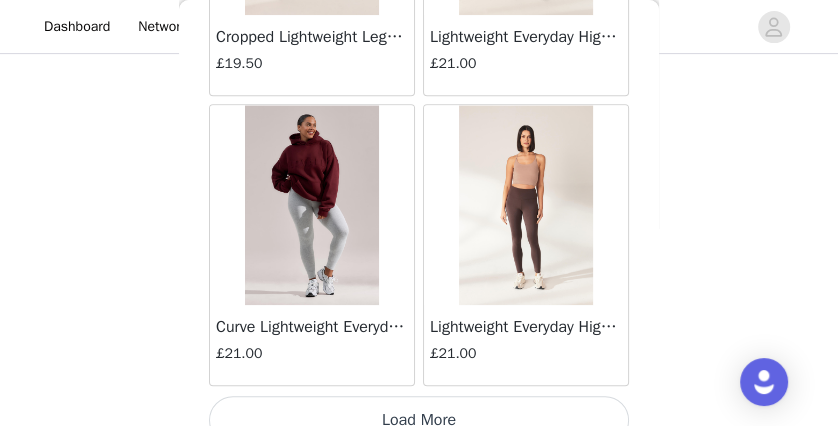 scroll, scrollTop: 8426, scrollLeft: 0, axis: vertical 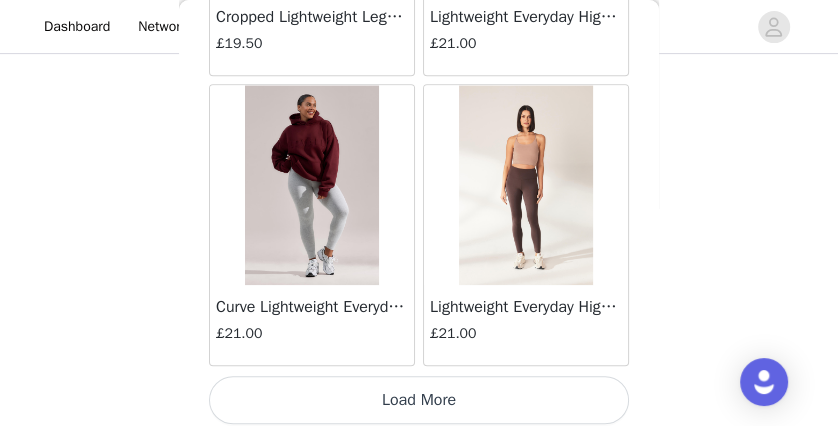 click on "Load More" at bounding box center (419, 400) 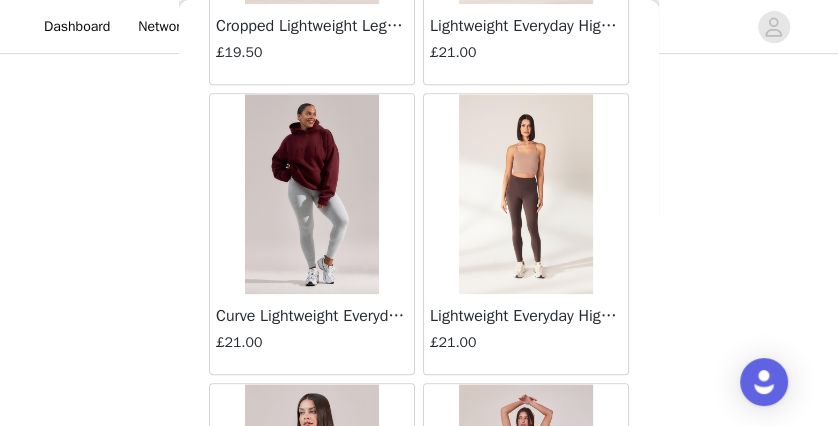 scroll, scrollTop: 8426, scrollLeft: 0, axis: vertical 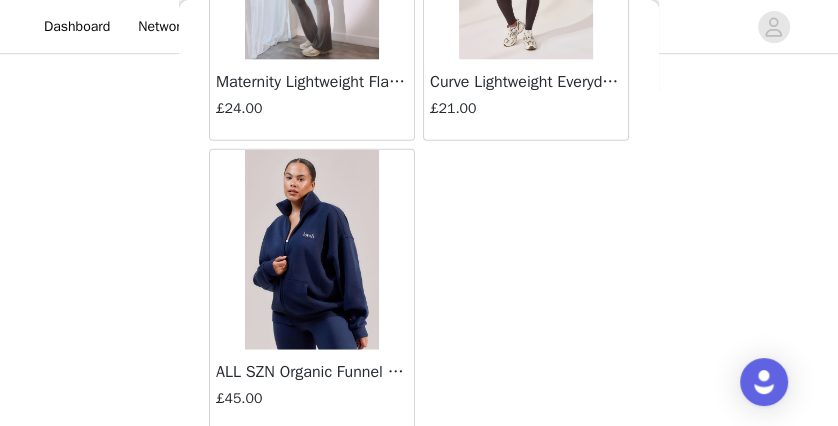 click at bounding box center [311, 250] 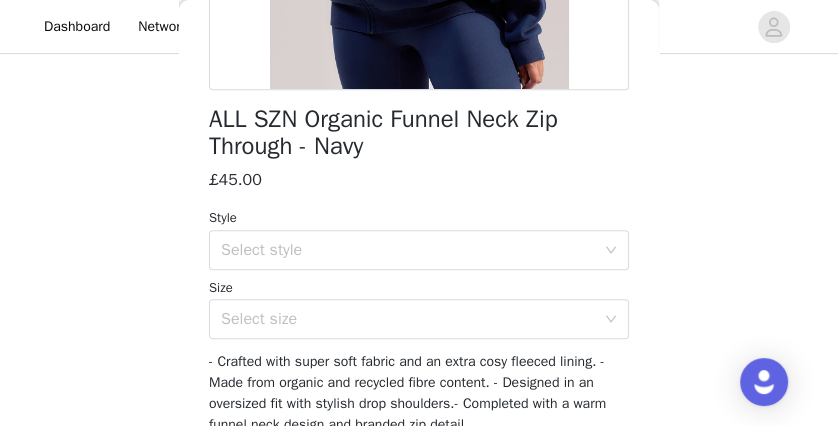 scroll, scrollTop: 460, scrollLeft: 0, axis: vertical 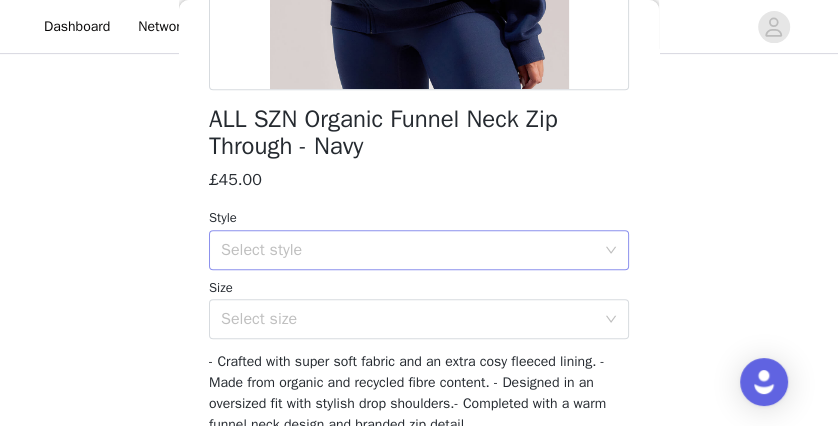 click on "Select style" at bounding box center [408, 250] 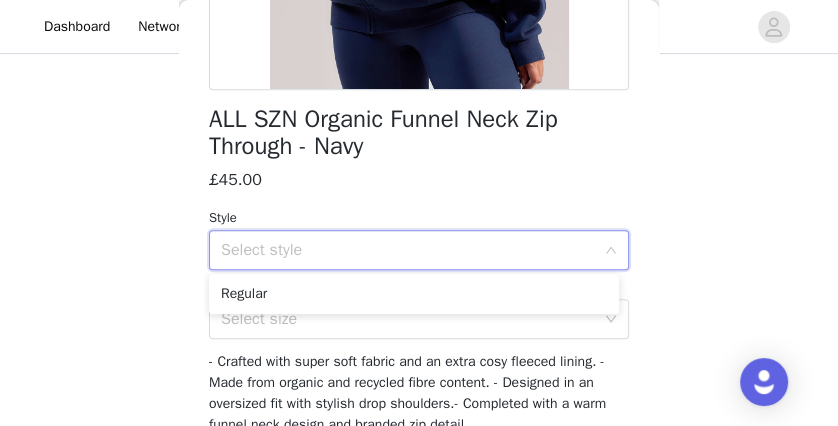 click on "Regular" at bounding box center [414, 294] 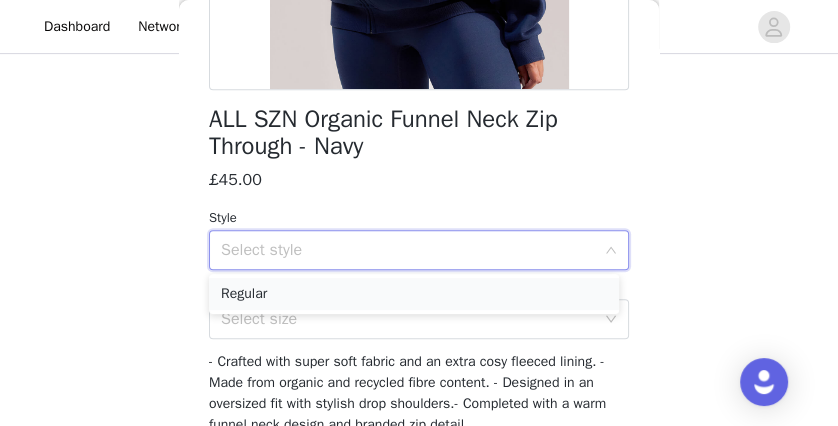 click on "Regular" at bounding box center (414, 294) 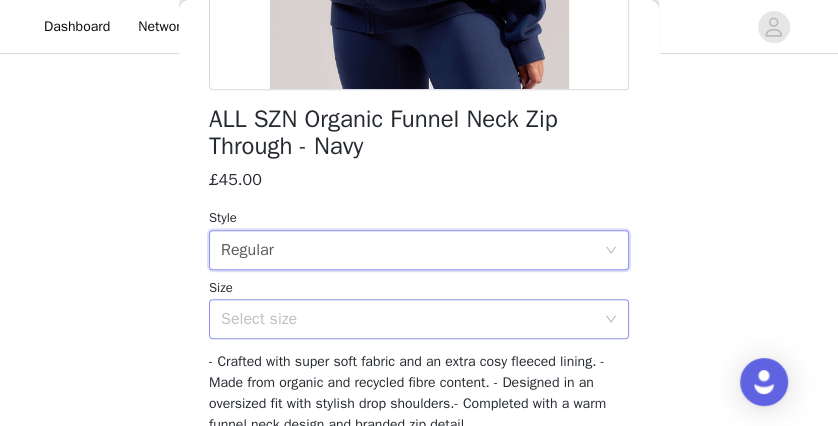 click on "Select size" at bounding box center [408, 319] 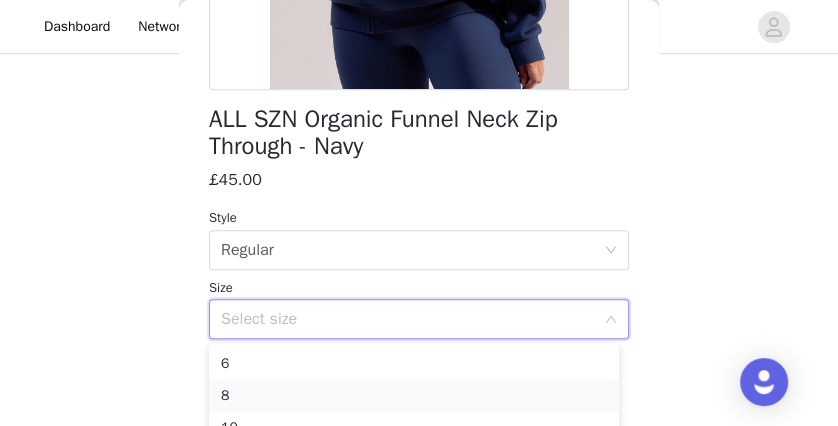 click on "8" at bounding box center [414, 396] 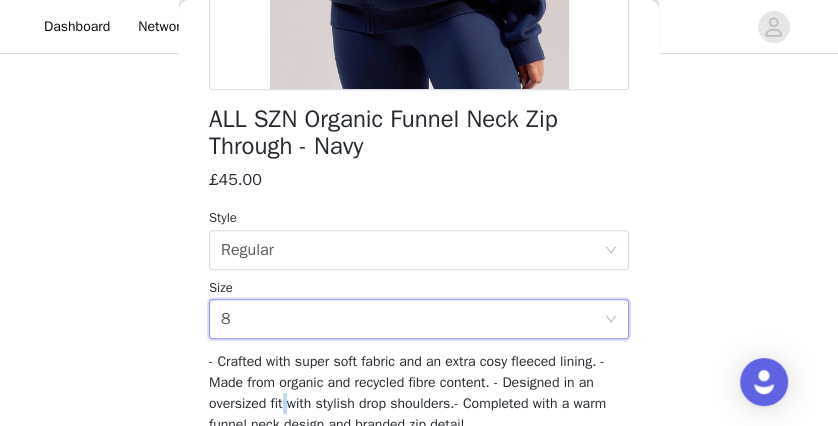 click on "- Crafted with super soft fabric and an extra cosy fleeced lining. - Made from organic and recycled fibre content. - Designed in an oversized fit with stylish drop shoulders.- Completed with a warm funnel neck design and branded zip detail." at bounding box center (407, 393) 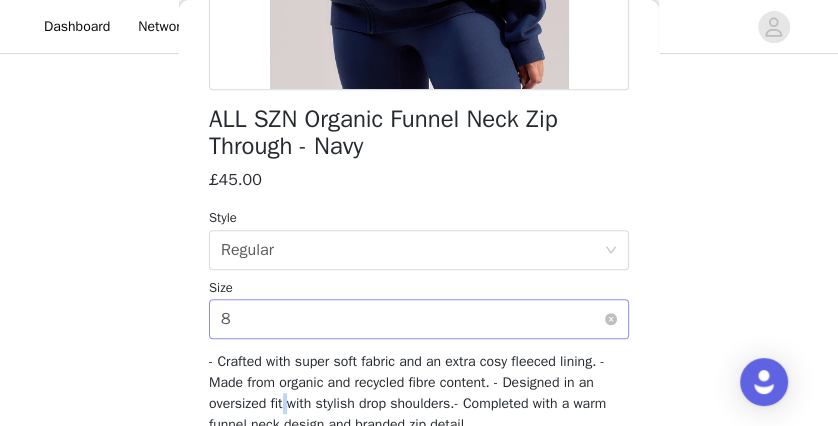 click on "Select size 8" at bounding box center (412, 319) 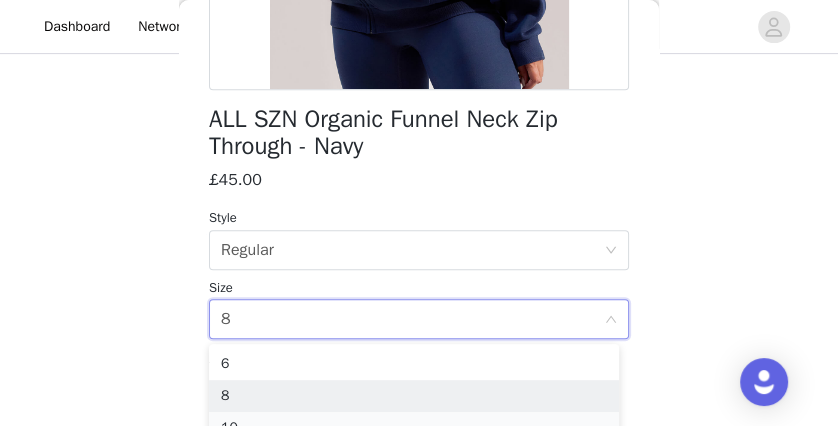 click on "10" at bounding box center (414, 428) 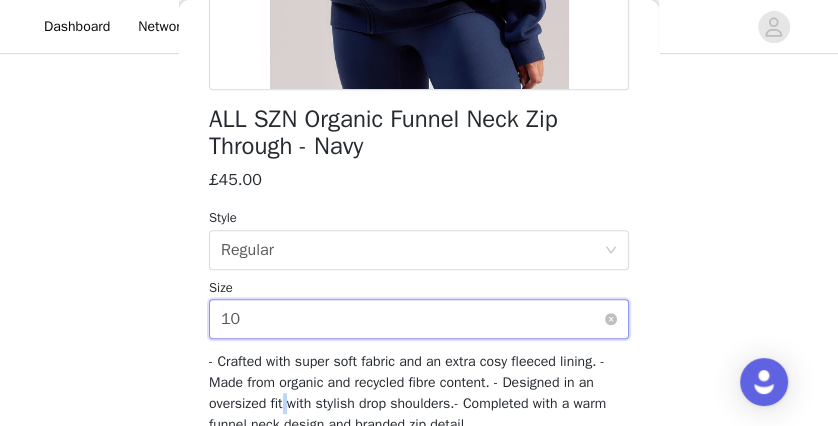 scroll, scrollTop: 552, scrollLeft: 0, axis: vertical 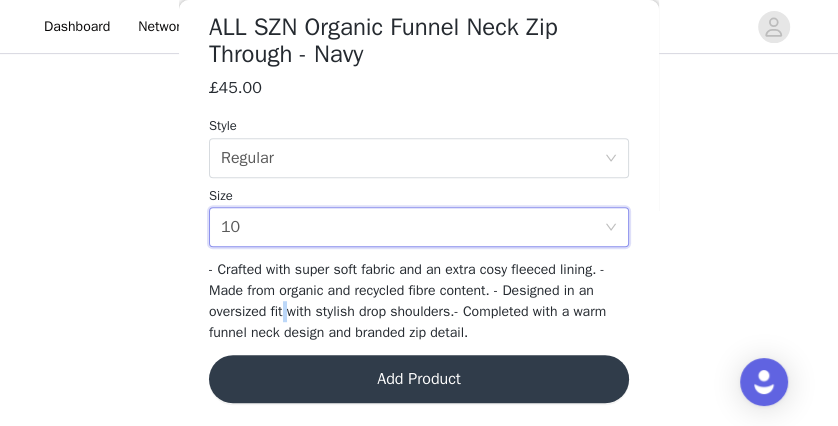 click on "Add Product" at bounding box center (419, 379) 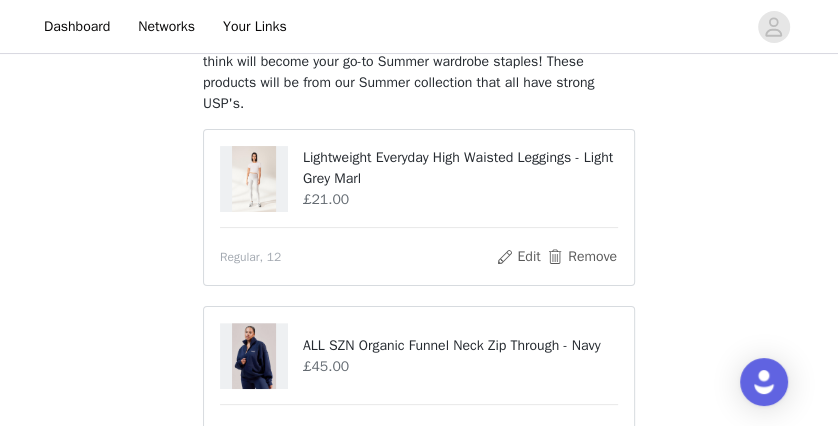 scroll, scrollTop: 152, scrollLeft: 0, axis: vertical 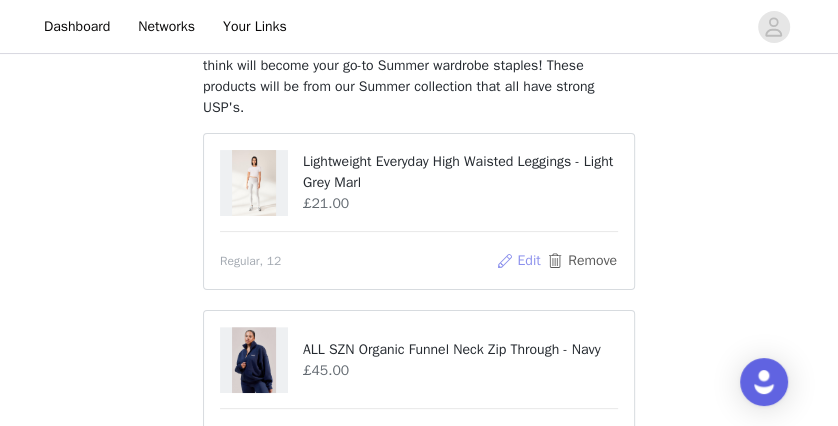 click on "Edit" at bounding box center (518, 261) 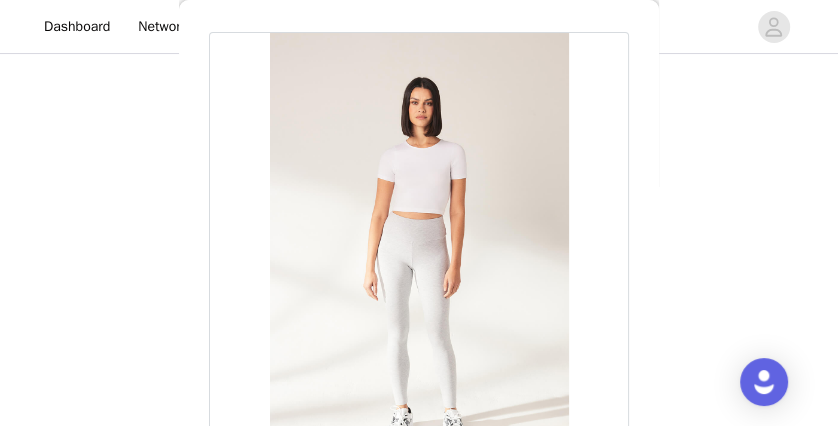 scroll, scrollTop: 0, scrollLeft: 0, axis: both 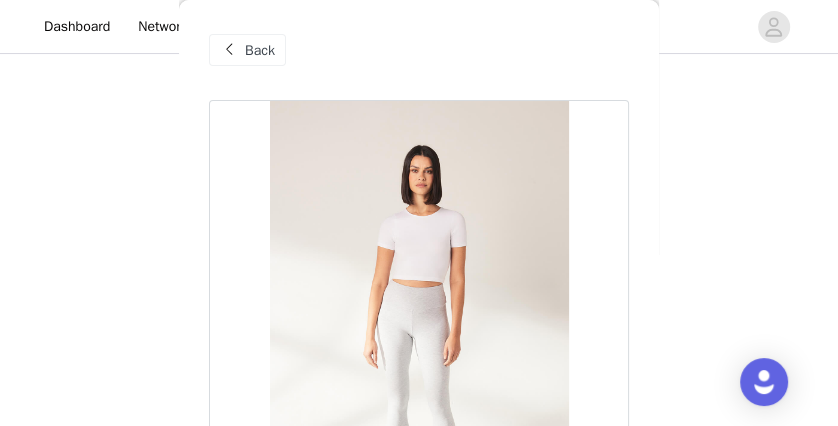 click on "Back" at bounding box center [260, 50] 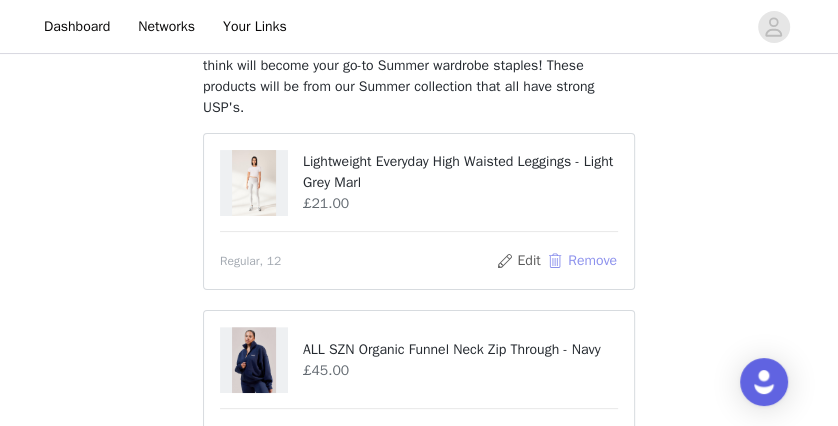 click on "Remove" at bounding box center (582, 261) 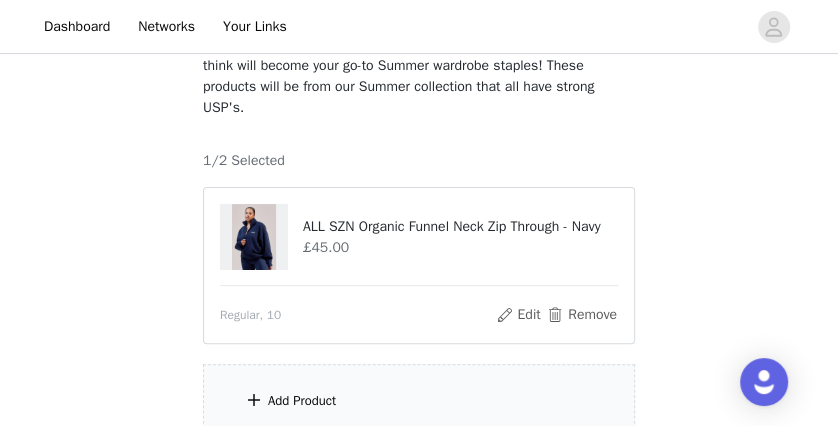 click on "Add Product" at bounding box center (419, 401) 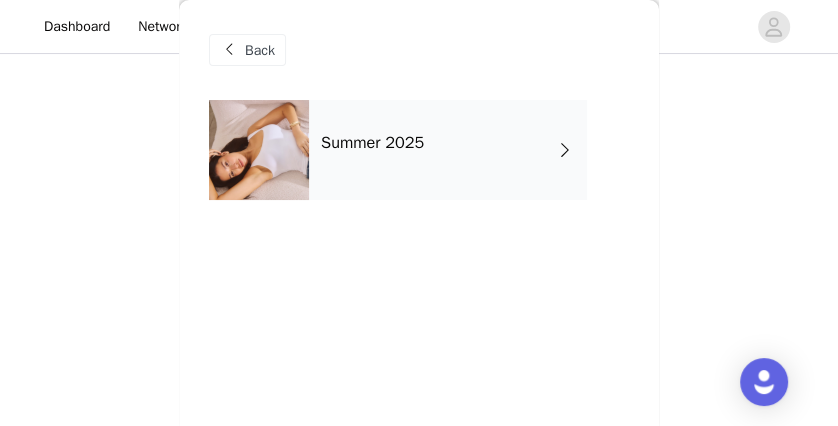 click on "Summer 2025" at bounding box center [448, 150] 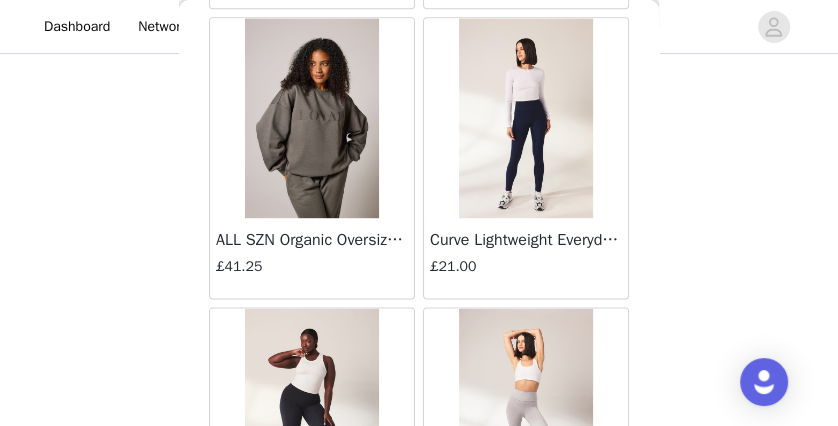 scroll, scrollTop: 1246, scrollLeft: 0, axis: vertical 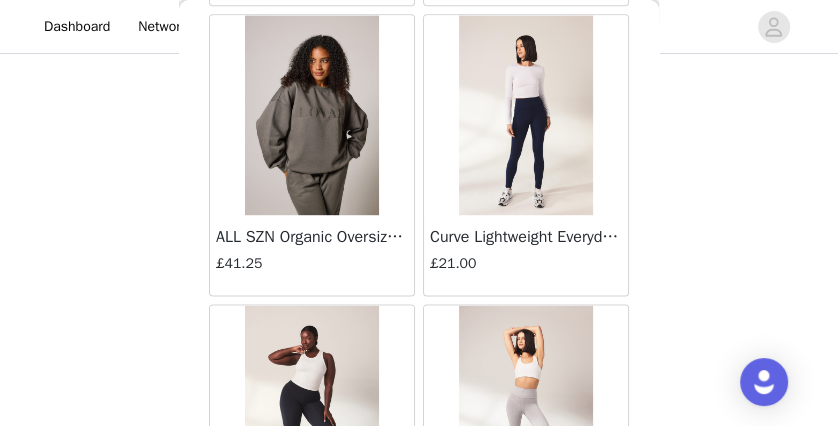 click at bounding box center [525, 115] 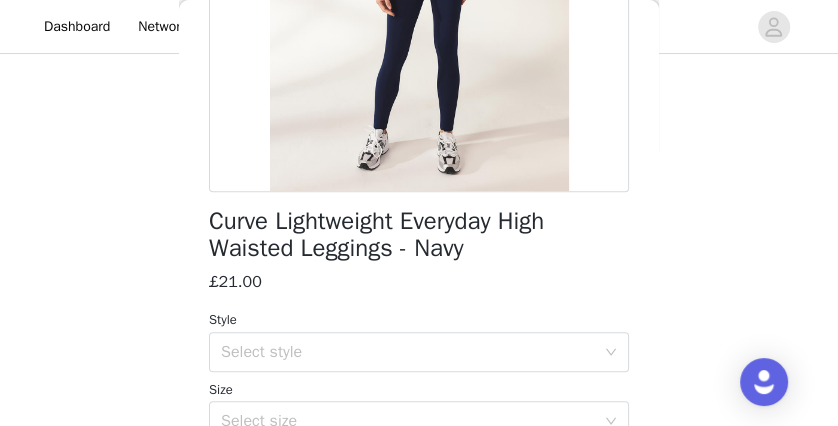 scroll, scrollTop: 565, scrollLeft: 0, axis: vertical 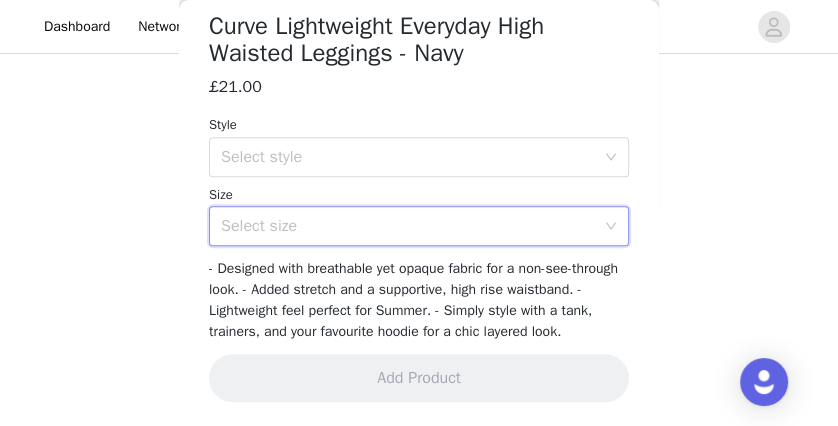 click on "Select size" at bounding box center [412, 226] 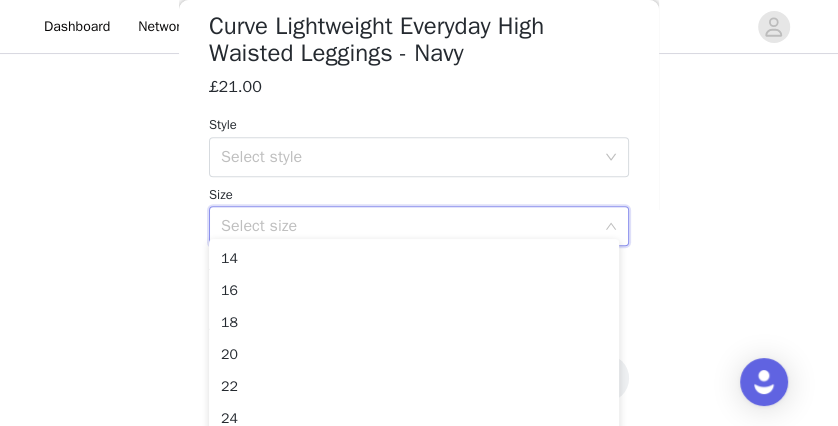 click on "Size" at bounding box center [419, 195] 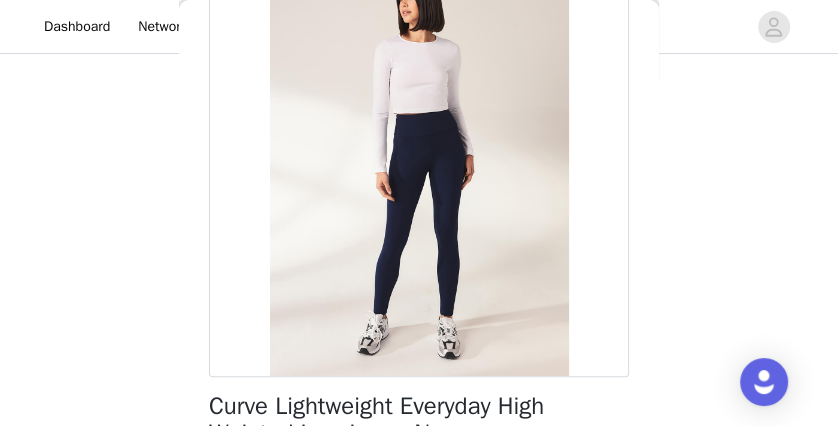 scroll, scrollTop: 0, scrollLeft: 0, axis: both 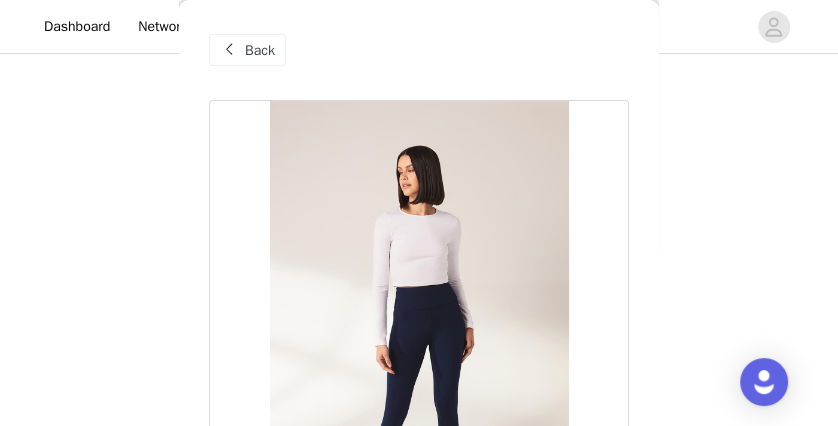 click on "Back" at bounding box center [260, 50] 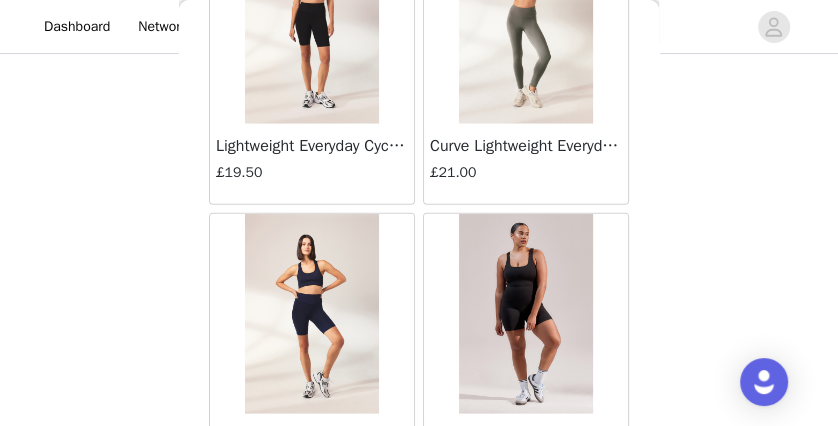 scroll, scrollTop: 2631, scrollLeft: 0, axis: vertical 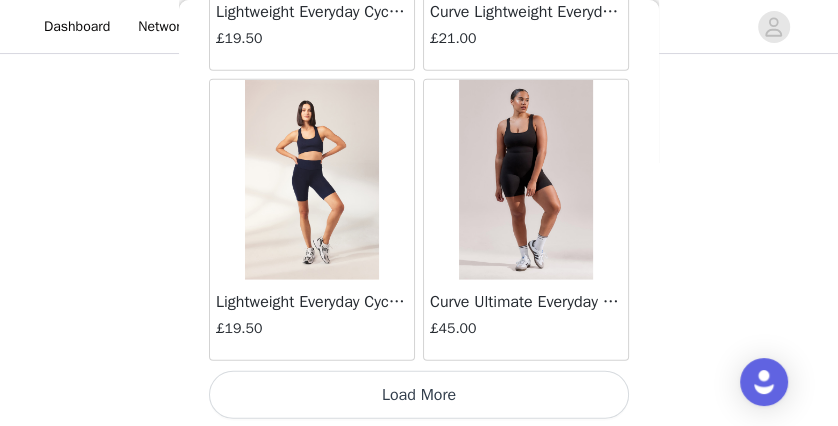 click on "Load More" at bounding box center (419, 395) 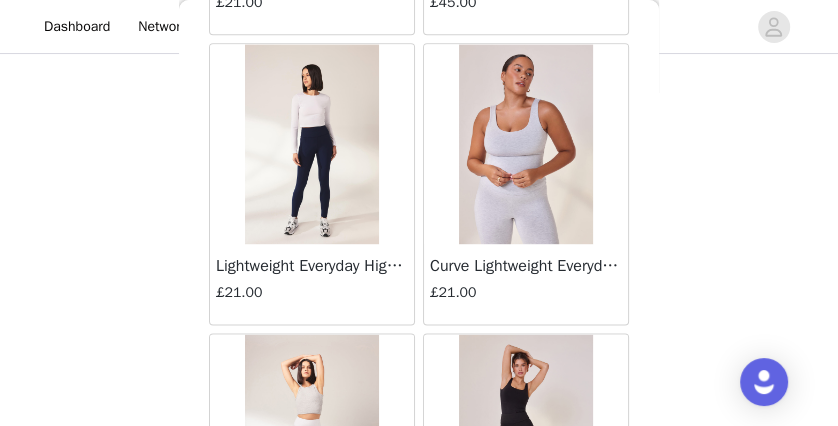 scroll, scrollTop: 4993, scrollLeft: 0, axis: vertical 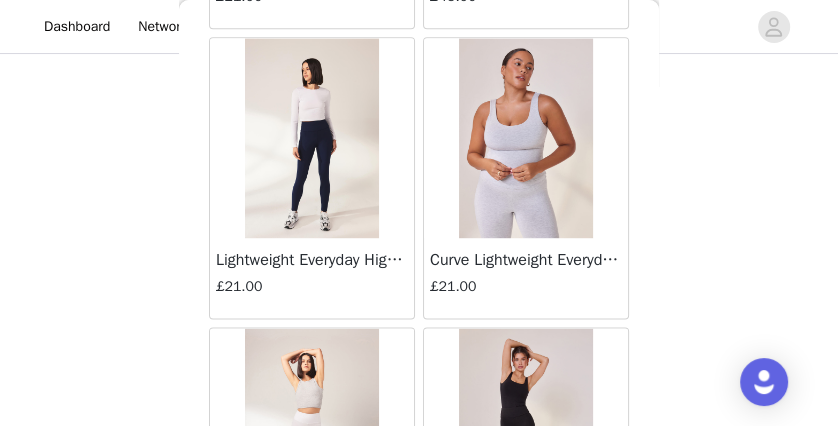 click at bounding box center [311, 138] 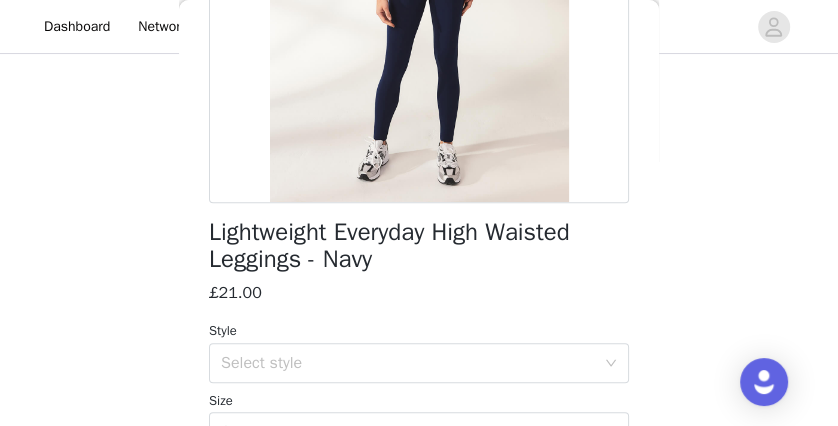 scroll, scrollTop: 573, scrollLeft: 0, axis: vertical 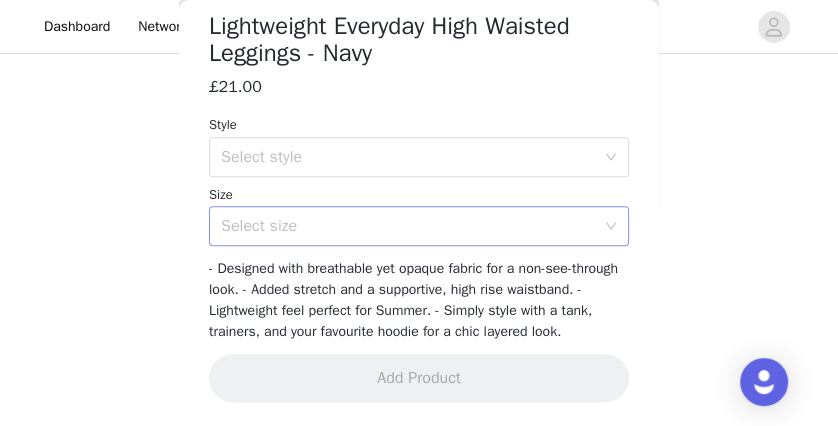 click on "Select size" at bounding box center [408, 226] 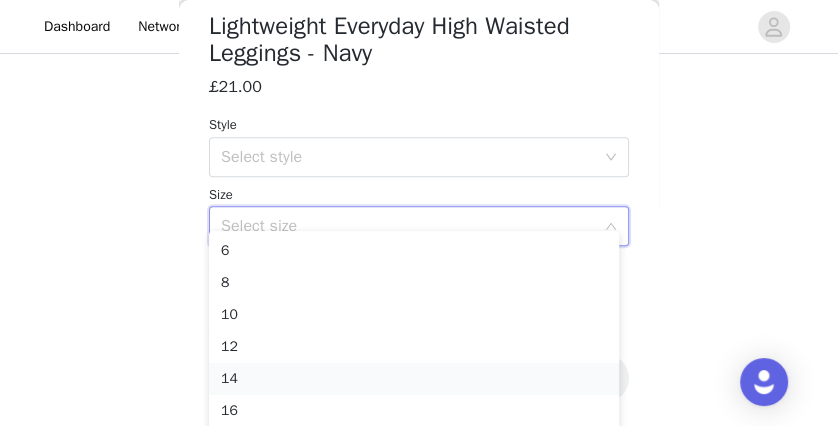 click on "14" at bounding box center [414, 379] 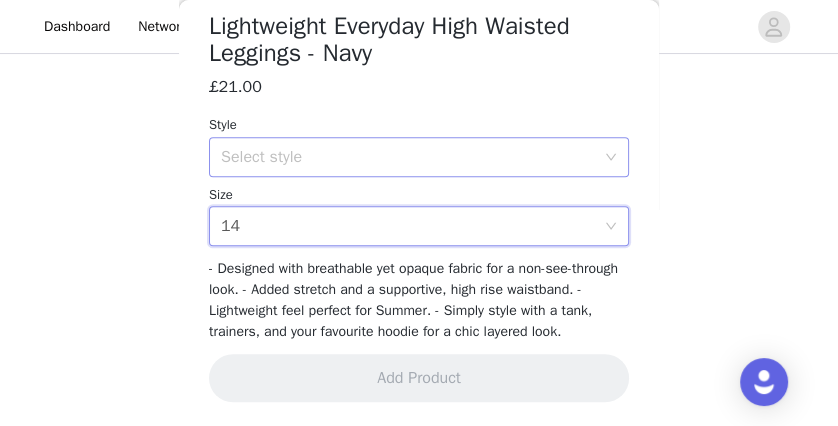 click on "Select style" at bounding box center (412, 157) 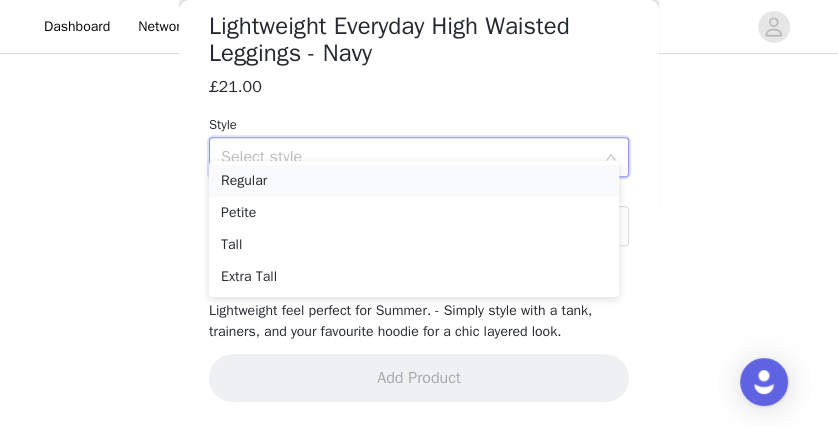 click on "Regular" at bounding box center (414, 181) 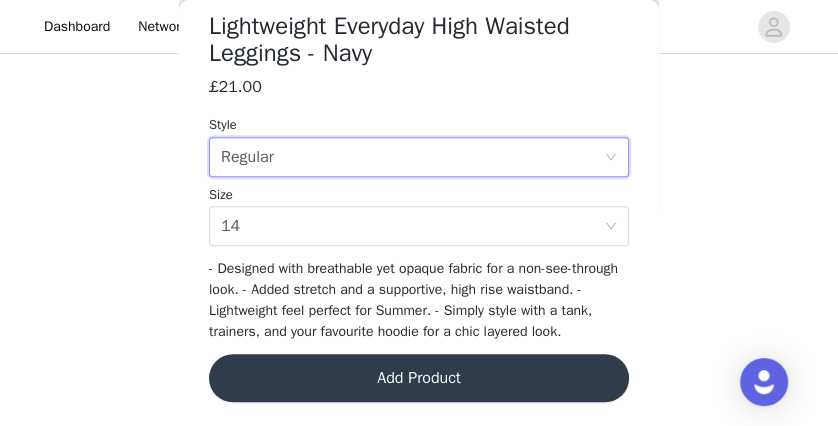 click on "Add Product" at bounding box center [419, 378] 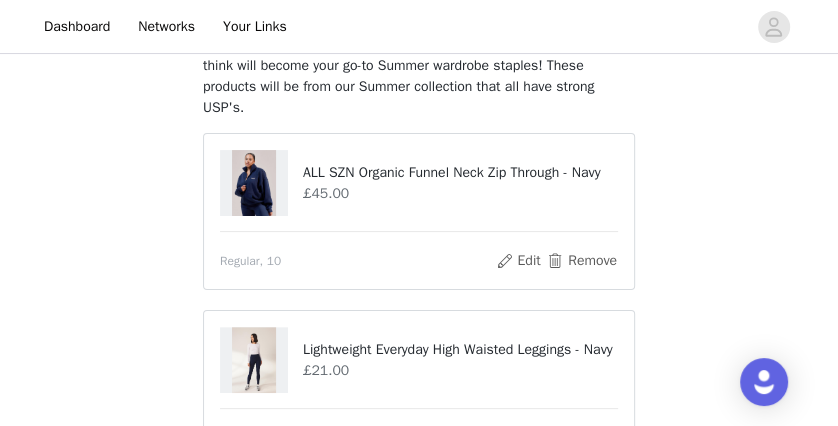 scroll, scrollTop: 379, scrollLeft: 0, axis: vertical 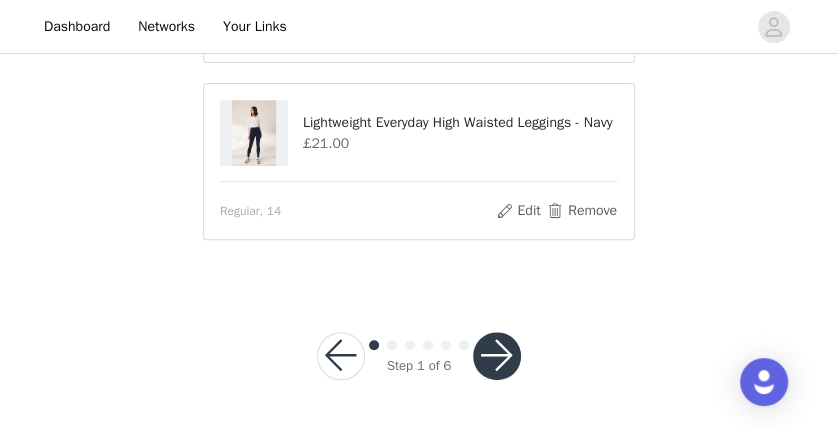 click at bounding box center (497, 356) 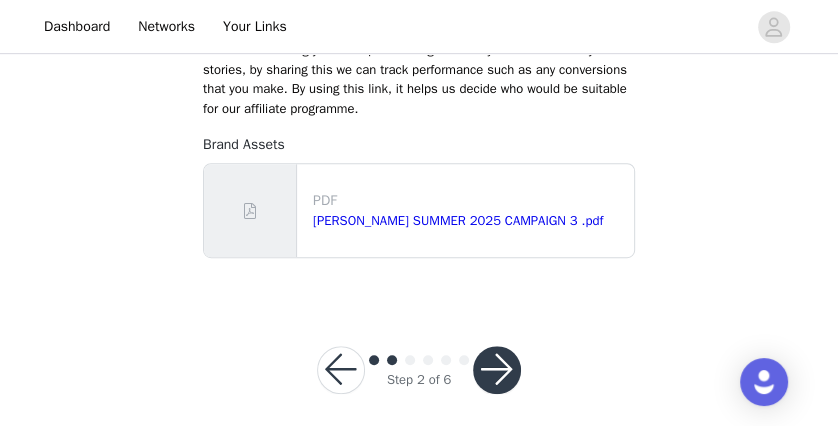 scroll, scrollTop: 532, scrollLeft: 0, axis: vertical 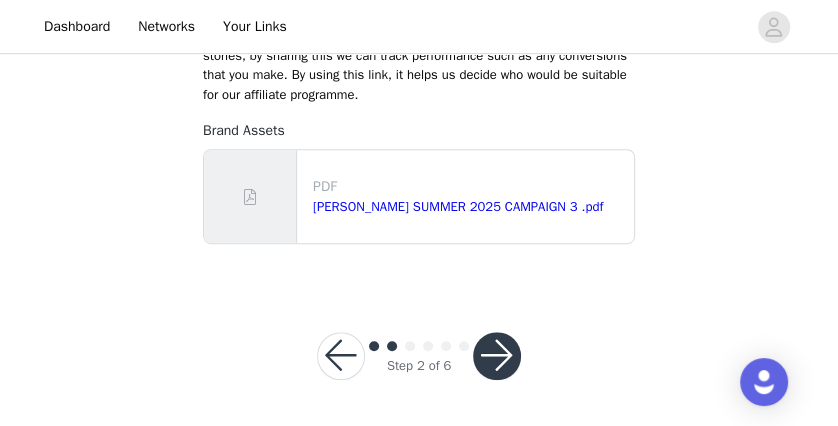 click at bounding box center [497, 356] 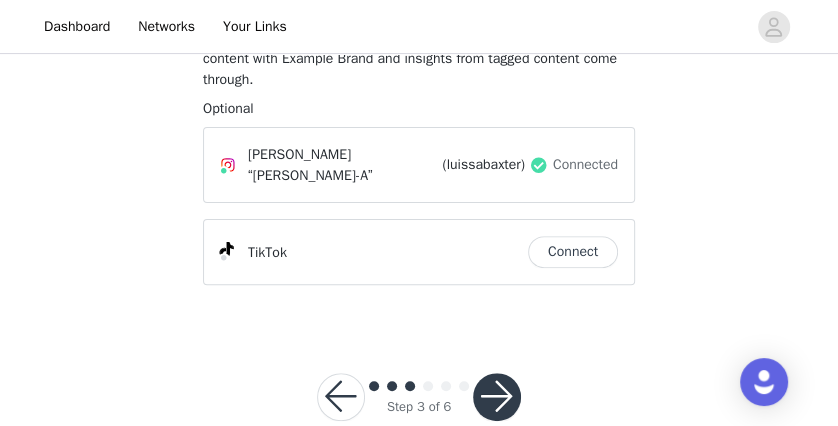 scroll, scrollTop: 244, scrollLeft: 0, axis: vertical 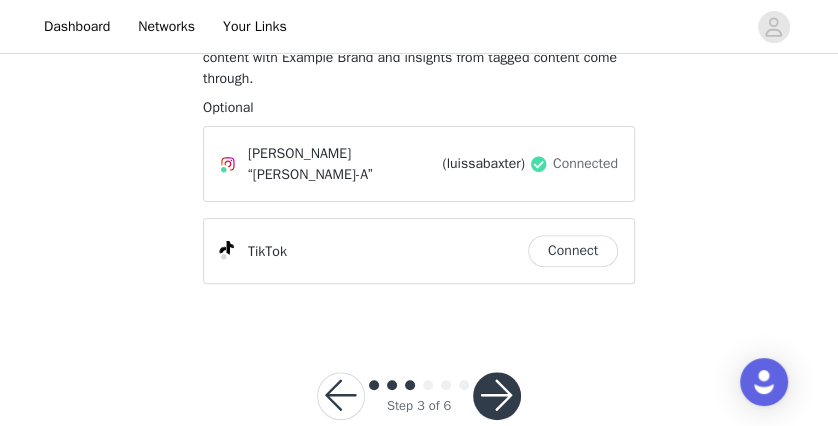 click on "Connect" at bounding box center (573, 251) 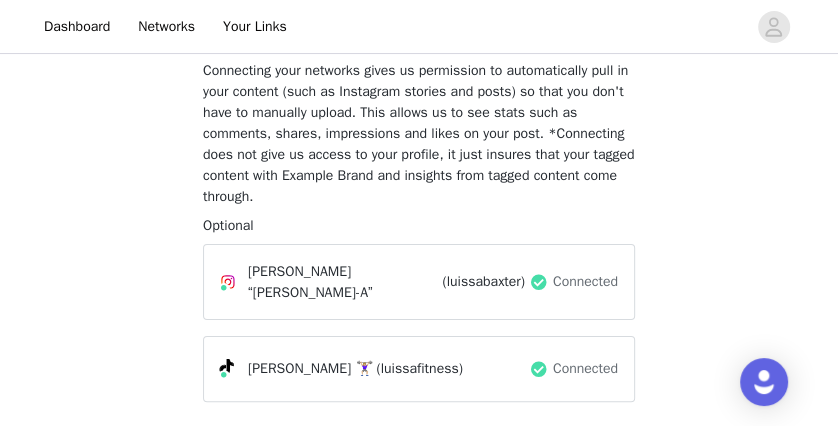 scroll, scrollTop: 244, scrollLeft: 0, axis: vertical 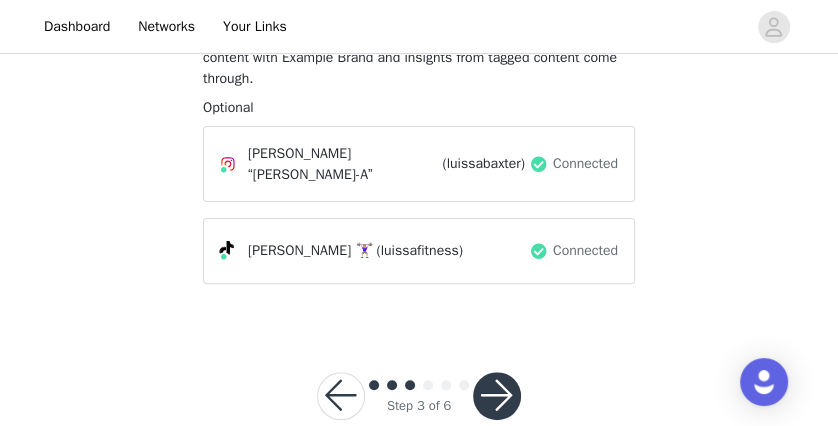 click at bounding box center (539, 251) 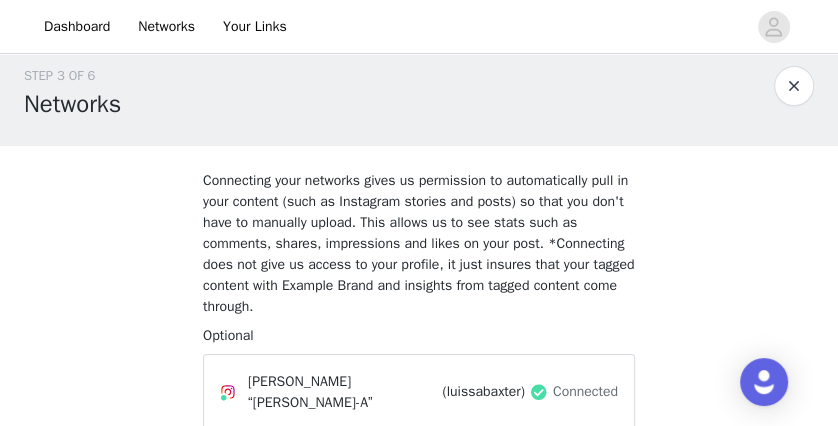 scroll, scrollTop: 274, scrollLeft: 0, axis: vertical 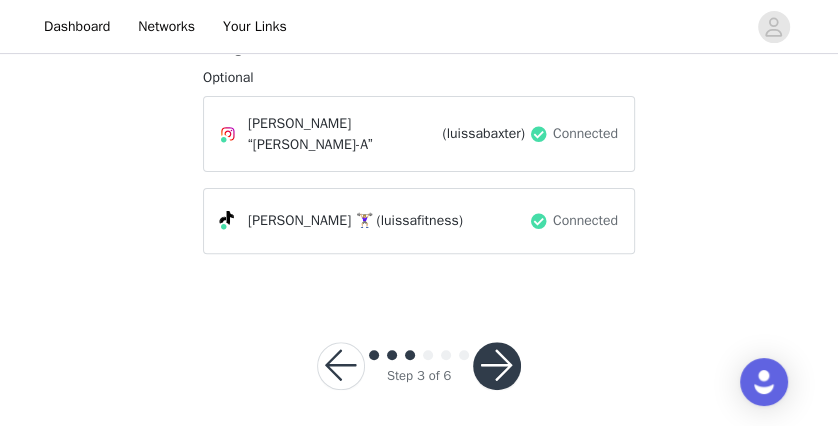 click at bounding box center (232, 221) 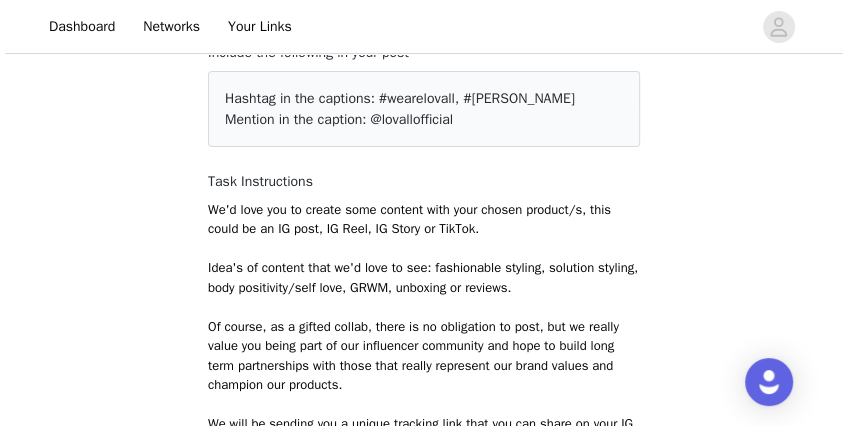 scroll, scrollTop: 0, scrollLeft: 0, axis: both 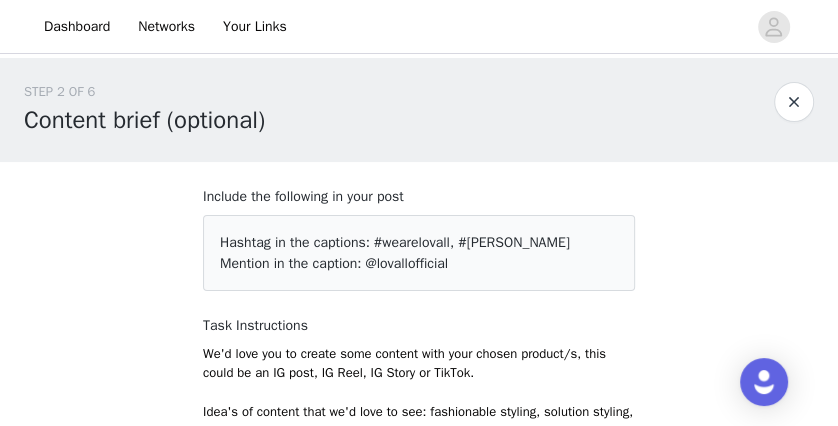 click at bounding box center [794, 102] 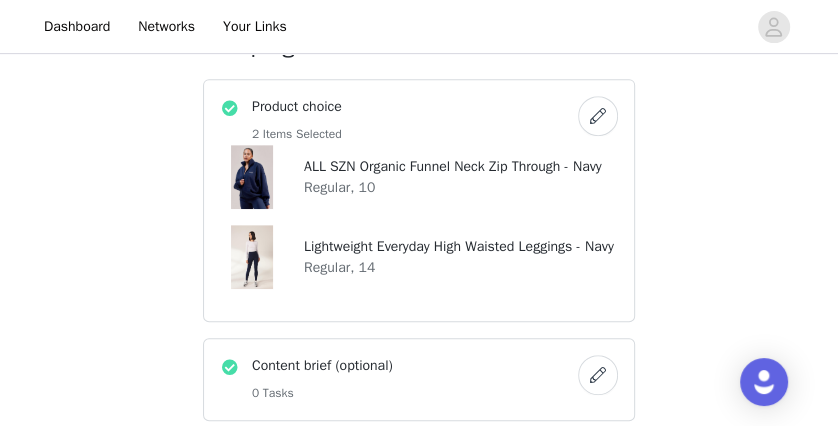 scroll, scrollTop: 402, scrollLeft: 0, axis: vertical 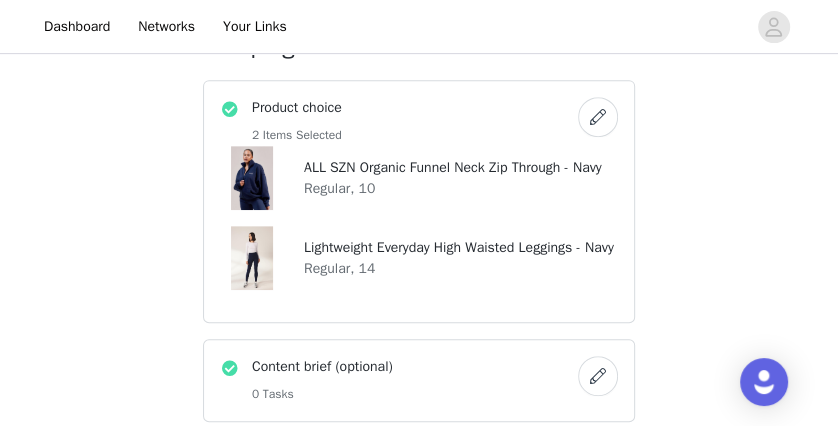 click at bounding box center [598, 117] 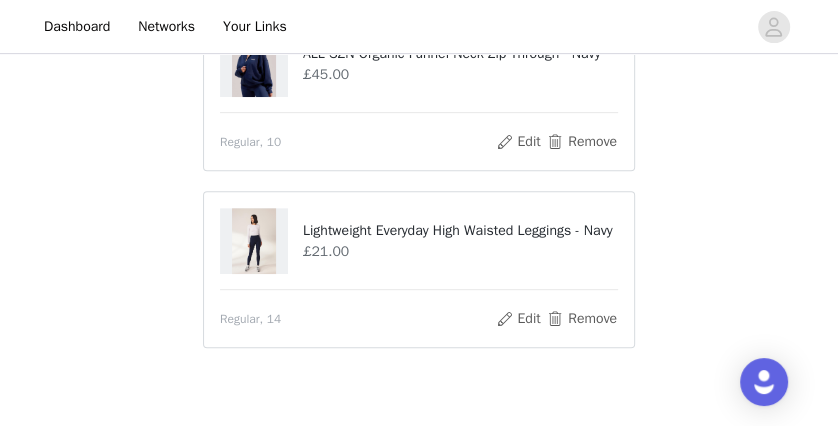 scroll, scrollTop: 408, scrollLeft: 0, axis: vertical 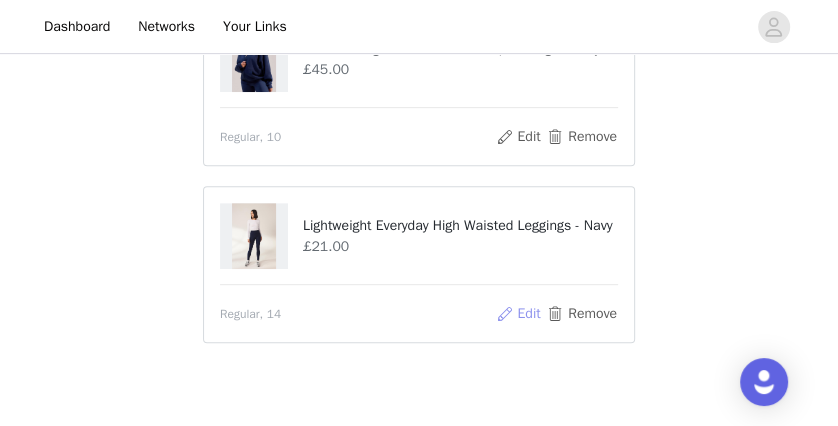click on "Edit" at bounding box center (518, 314) 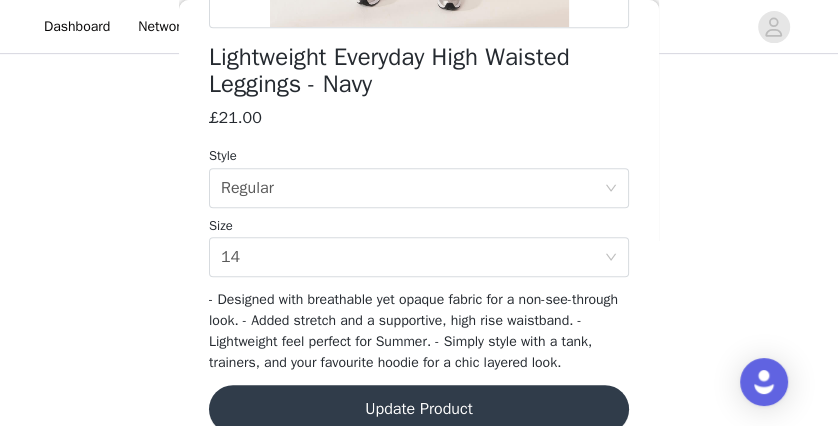 scroll, scrollTop: 573, scrollLeft: 0, axis: vertical 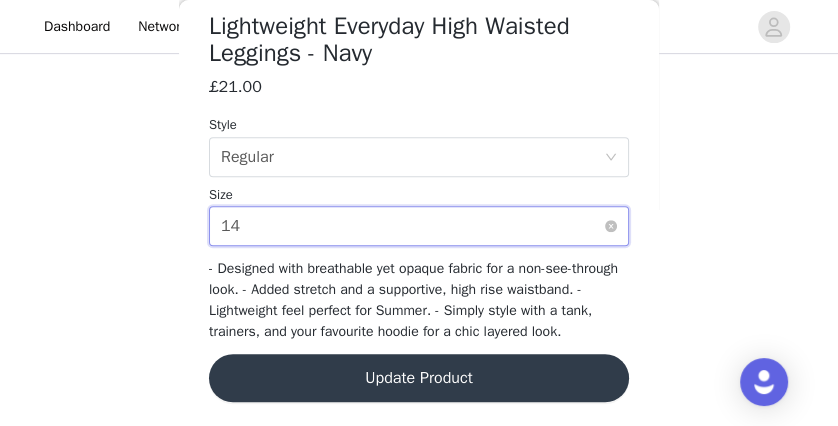 click on "Select size 14" at bounding box center (412, 226) 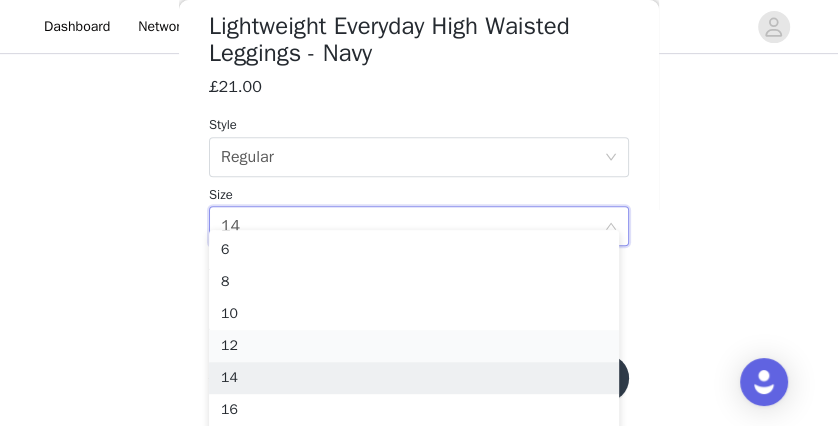 click on "12" at bounding box center (414, 346) 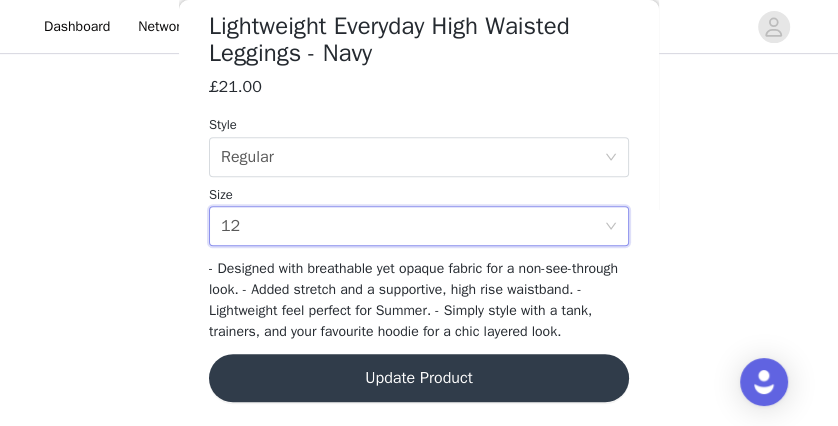 click on "Update Product" at bounding box center (419, 378) 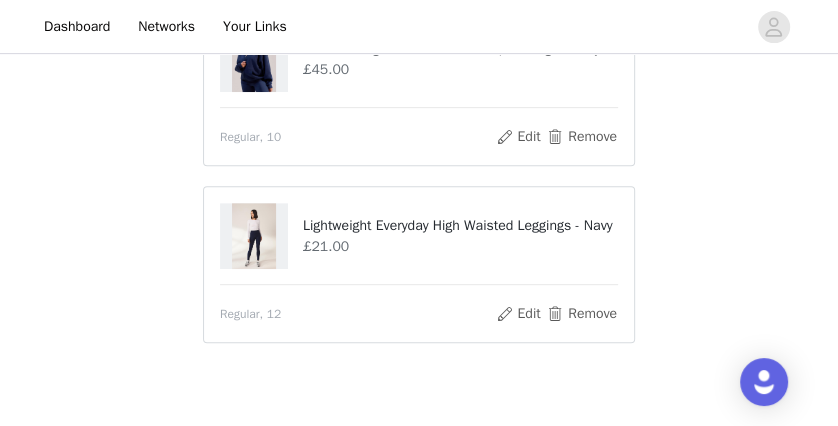 scroll, scrollTop: 511, scrollLeft: 0, axis: vertical 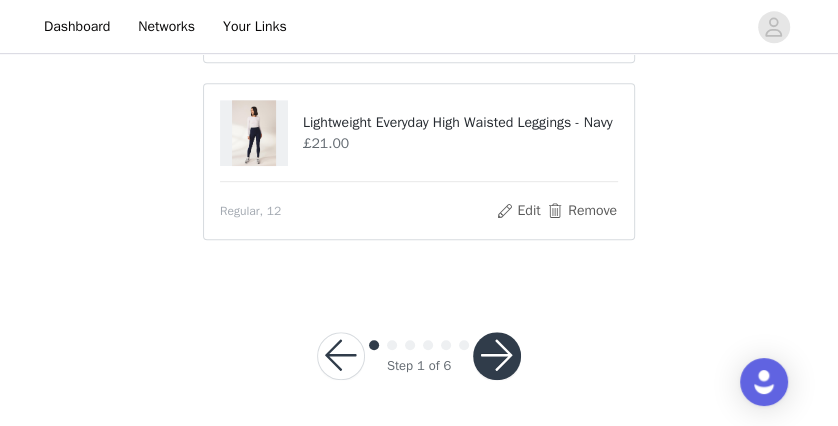 click at bounding box center (497, 356) 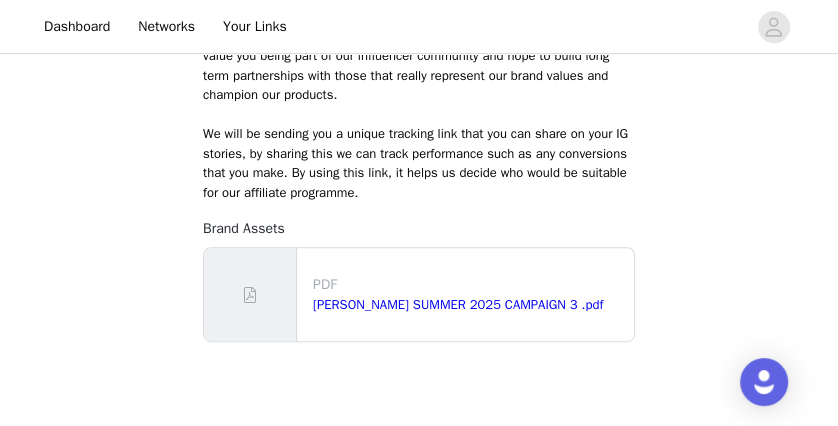 scroll, scrollTop: 532, scrollLeft: 0, axis: vertical 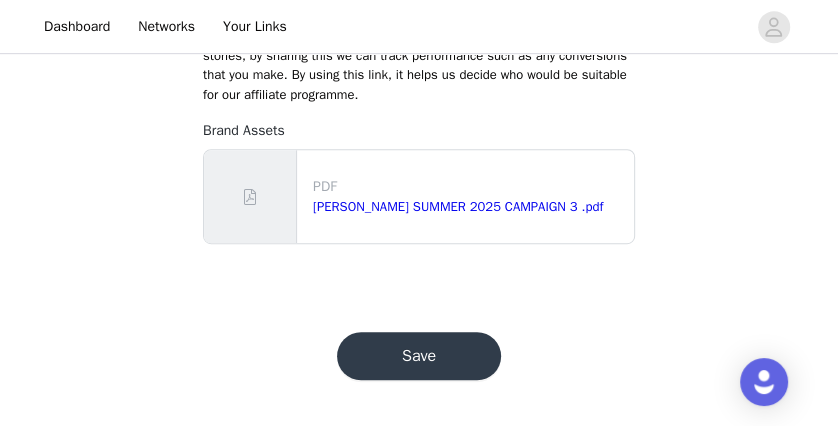 click on "Save" at bounding box center [419, 356] 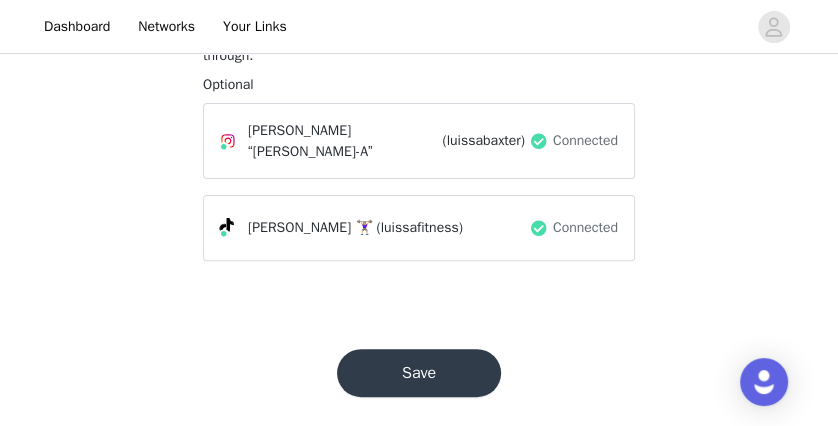 scroll, scrollTop: 271, scrollLeft: 0, axis: vertical 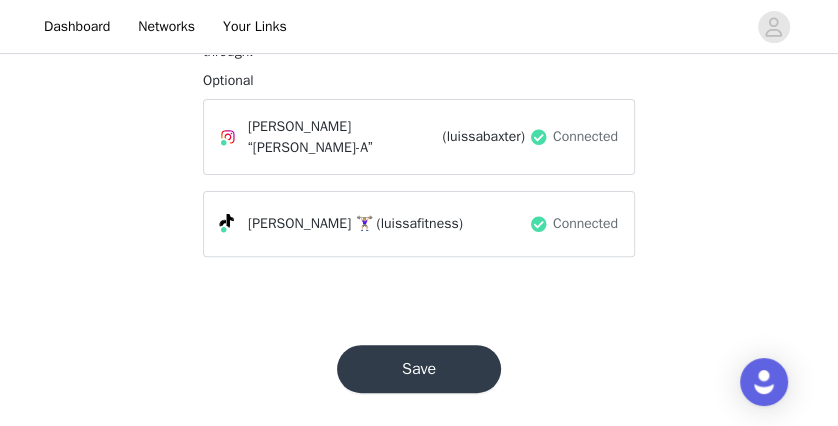 click on "Connected" at bounding box center (573, 224) 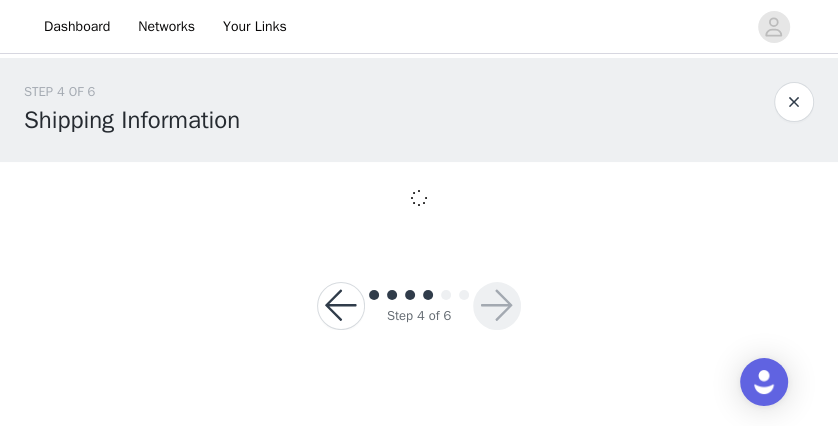 scroll, scrollTop: 0, scrollLeft: 0, axis: both 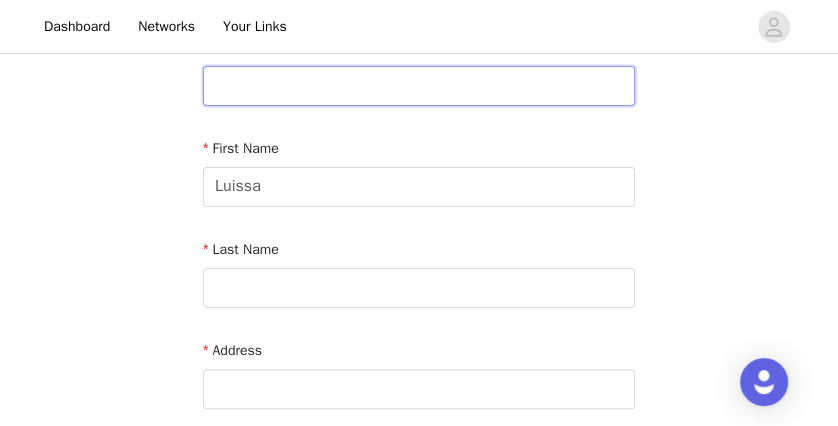 click at bounding box center [419, 86] 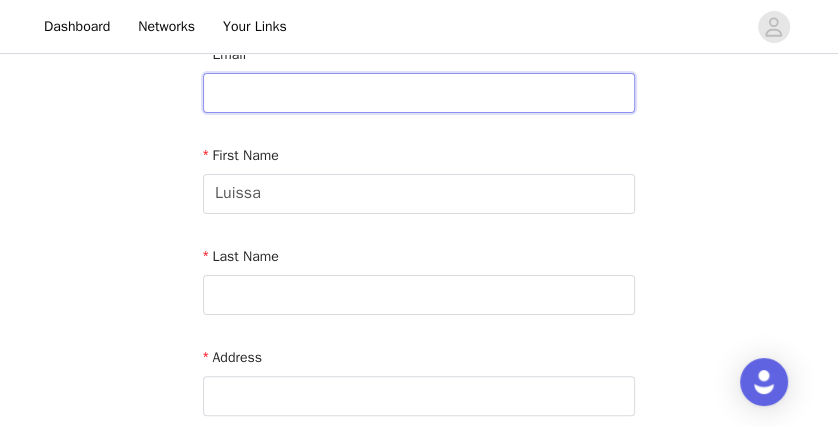 scroll, scrollTop: 103, scrollLeft: 0, axis: vertical 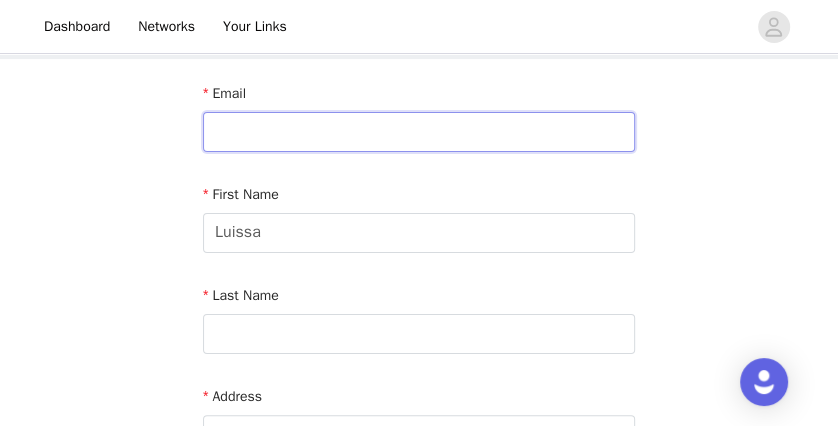 click at bounding box center (419, 132) 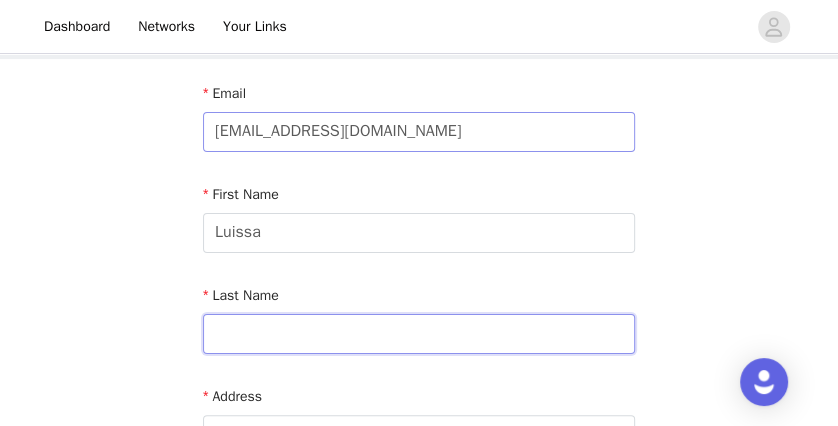 type on "[PERSON_NAME]" 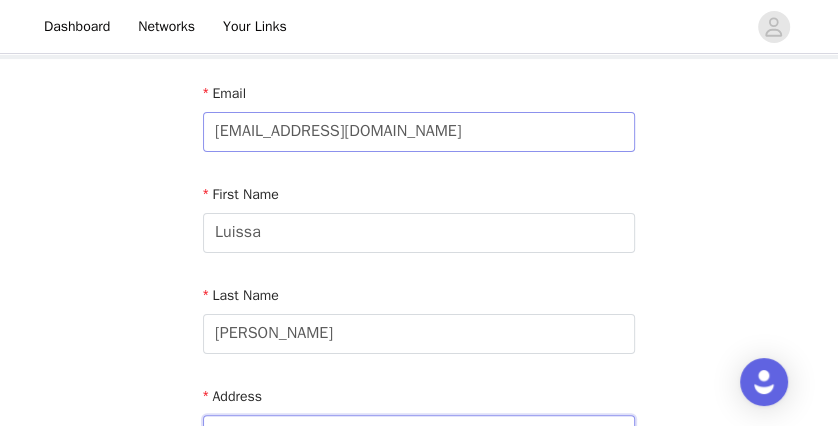 type on "[STREET_ADDRESS]" 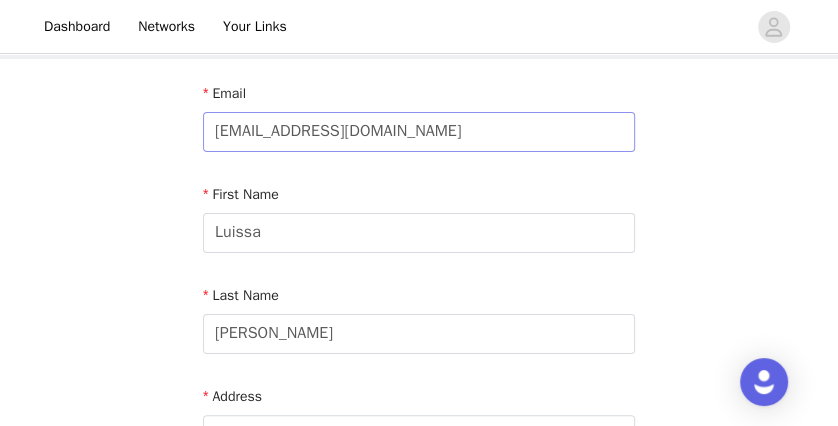 type on "alloa" 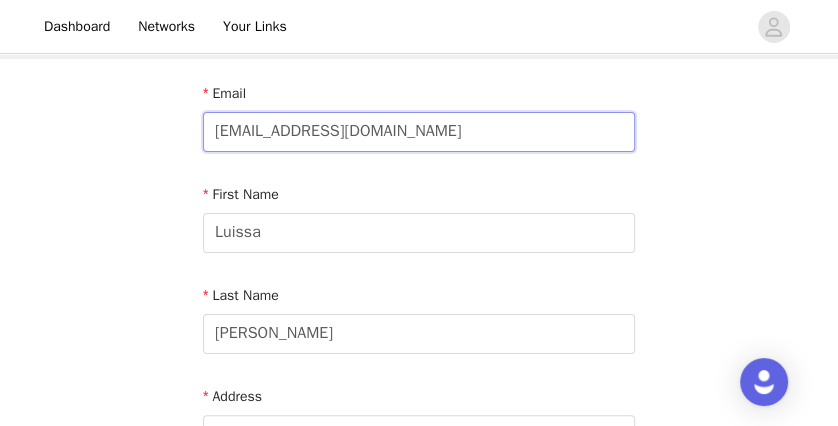 drag, startPoint x: 422, startPoint y: 132, endPoint x: 31, endPoint y: 147, distance: 391.28763 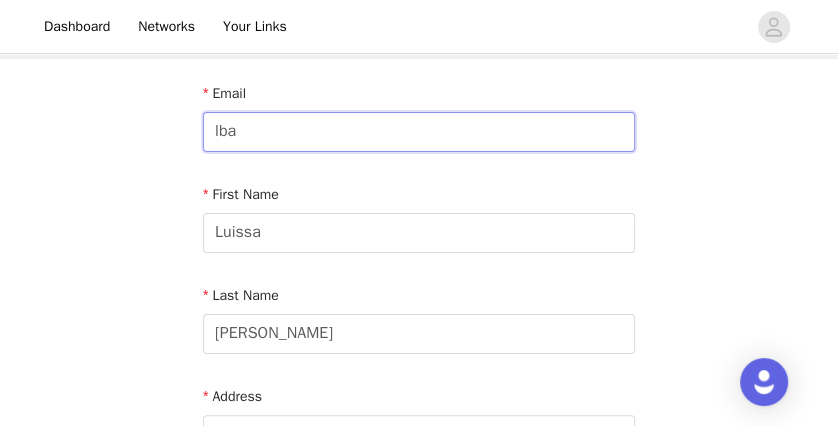 type on "[EMAIL_ADDRESS][DOMAIN_NAME]" 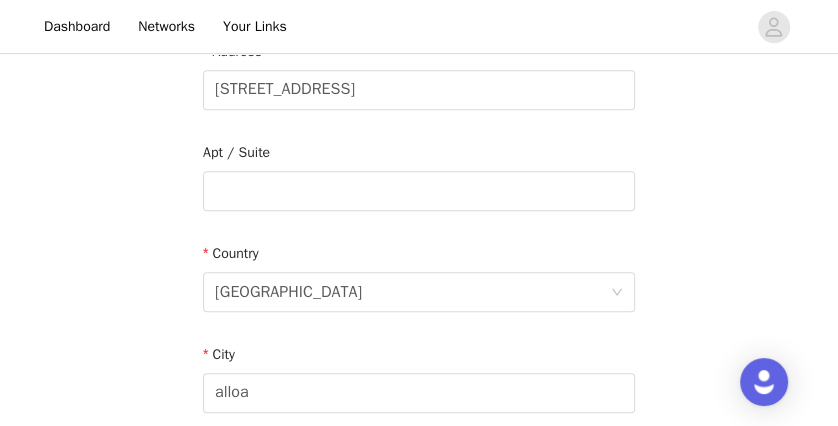 scroll, scrollTop: 407, scrollLeft: 0, axis: vertical 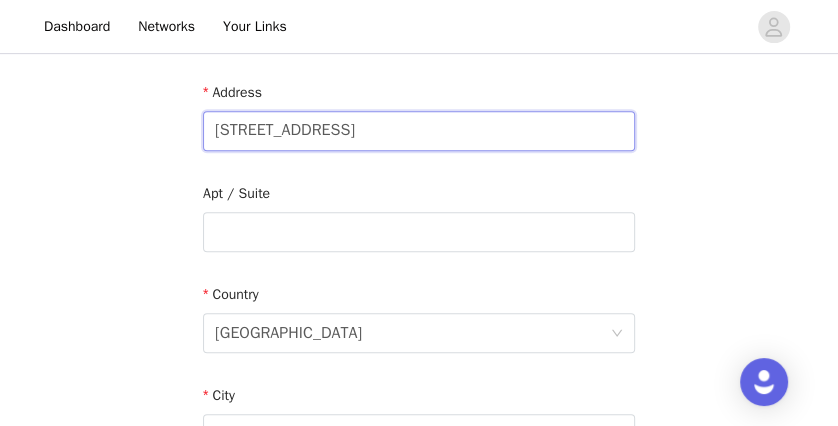 drag, startPoint x: 610, startPoint y: 133, endPoint x: 341, endPoint y: 160, distance: 270.35162 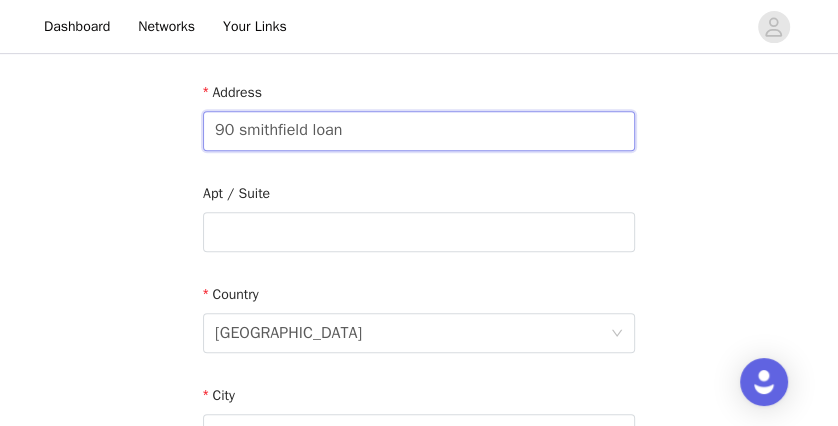type on "90 smithfield loan" 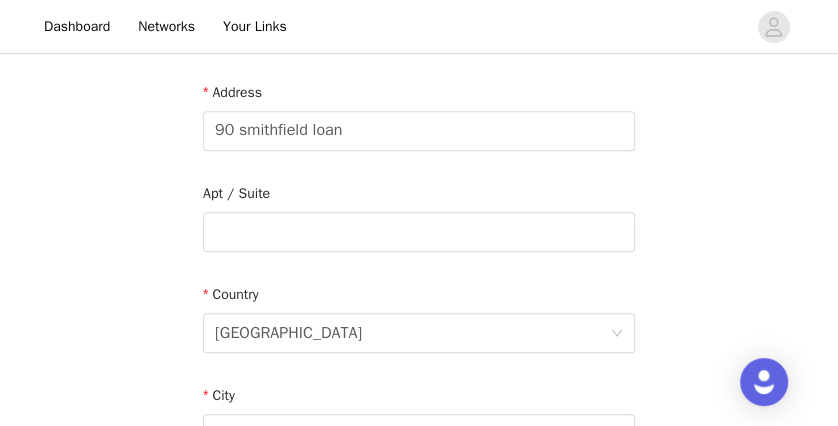 click on "Apt / Suite" at bounding box center (419, 197) 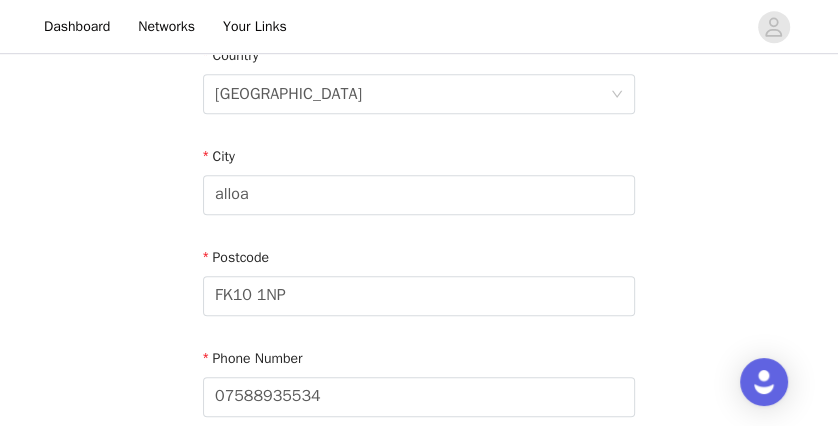 scroll, scrollTop: 835, scrollLeft: 0, axis: vertical 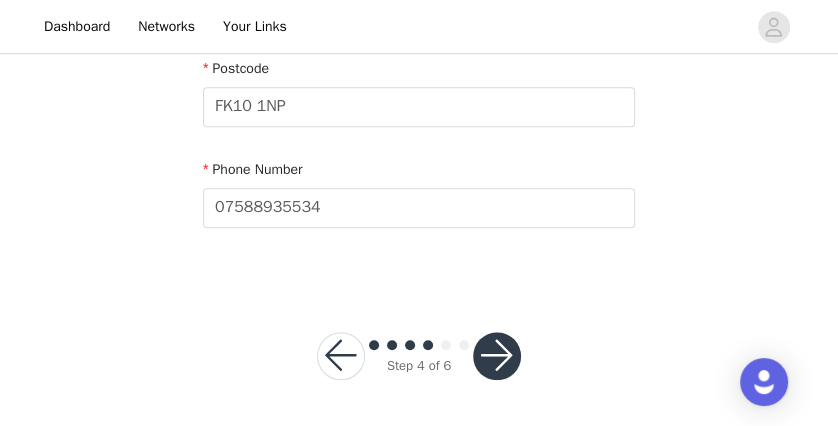 click at bounding box center [497, 356] 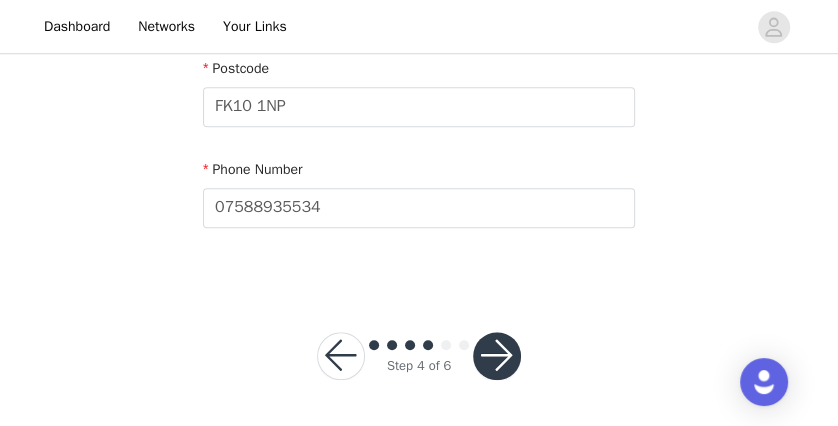 click at bounding box center [497, 356] 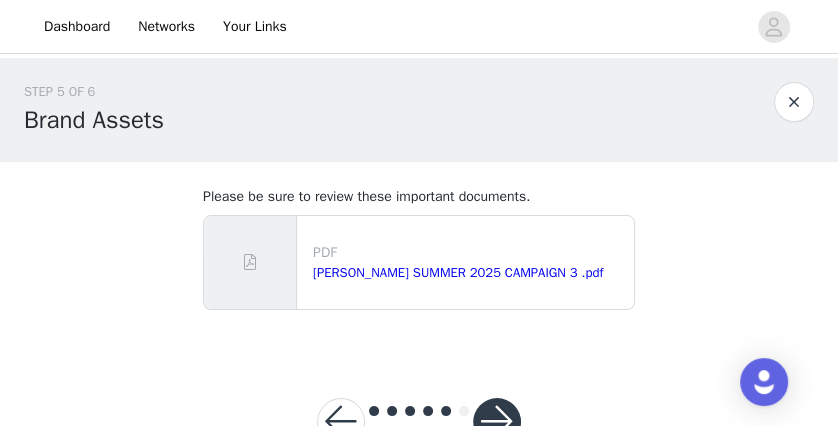 scroll, scrollTop: 66, scrollLeft: 0, axis: vertical 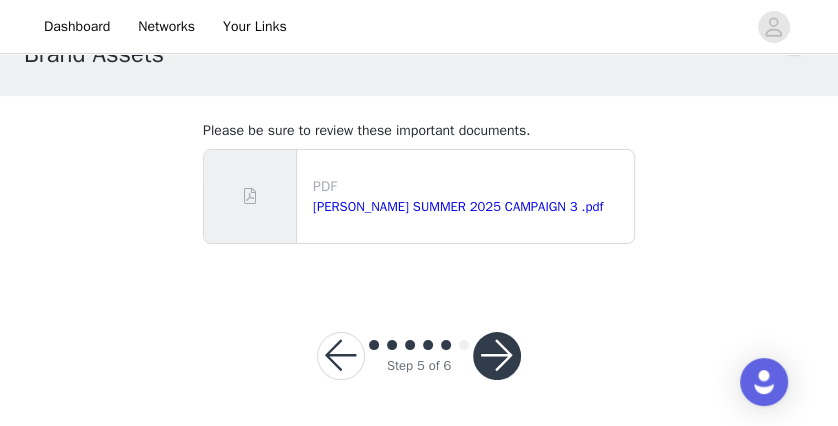 click at bounding box center [497, 356] 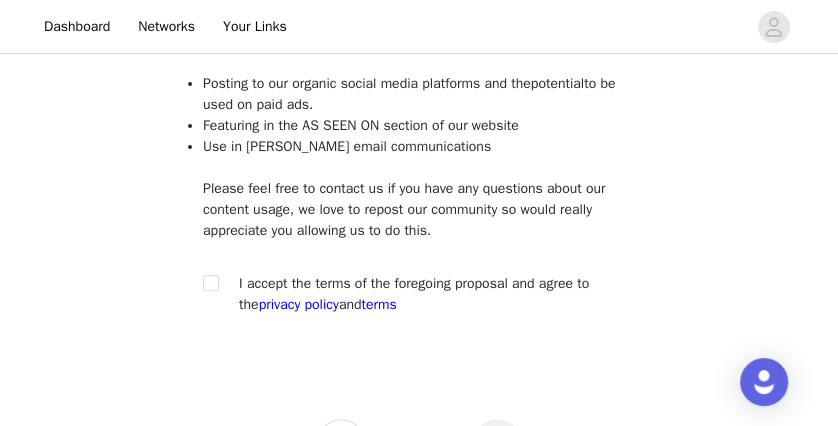 scroll, scrollTop: 293, scrollLeft: 0, axis: vertical 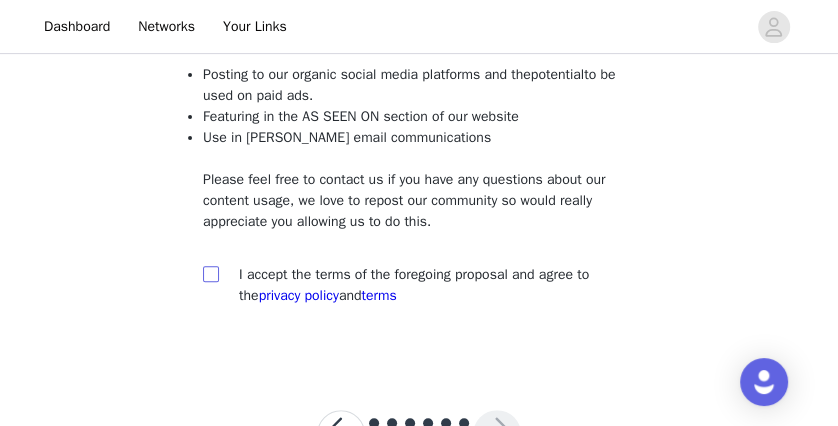 click at bounding box center [210, 273] 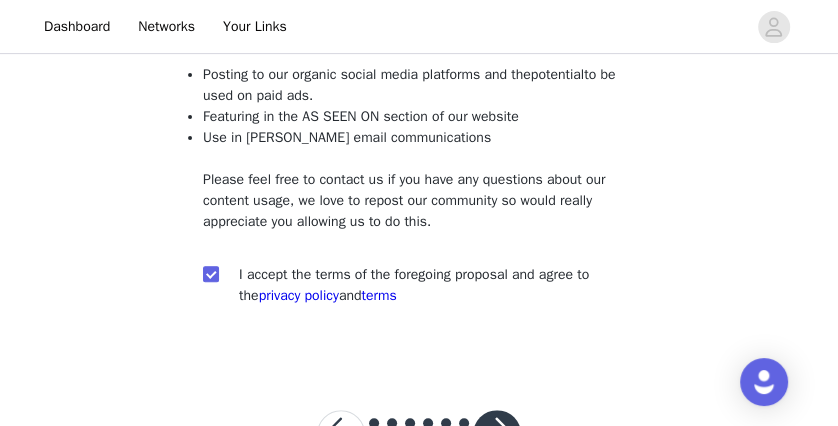 scroll, scrollTop: 371, scrollLeft: 0, axis: vertical 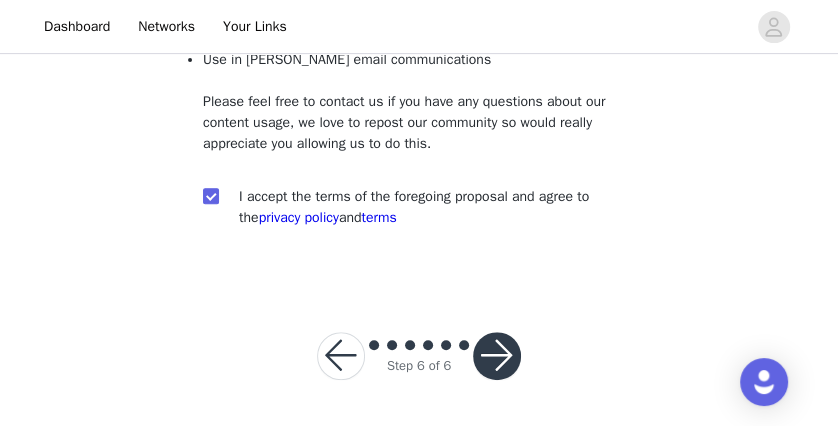 click at bounding box center [497, 356] 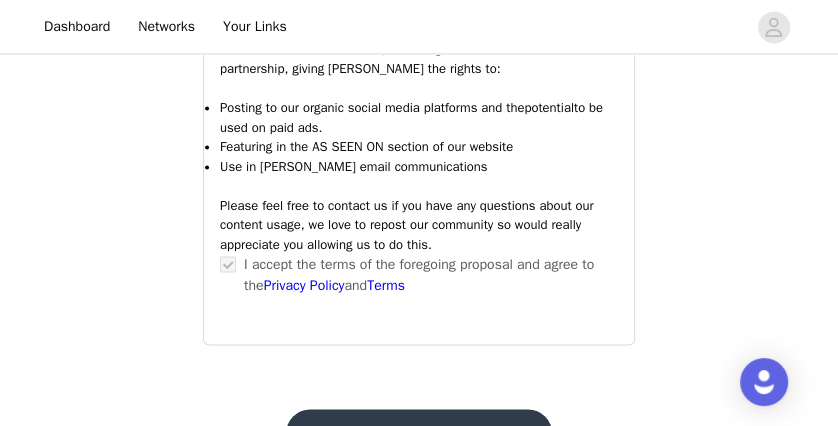 scroll, scrollTop: 1472, scrollLeft: 0, axis: vertical 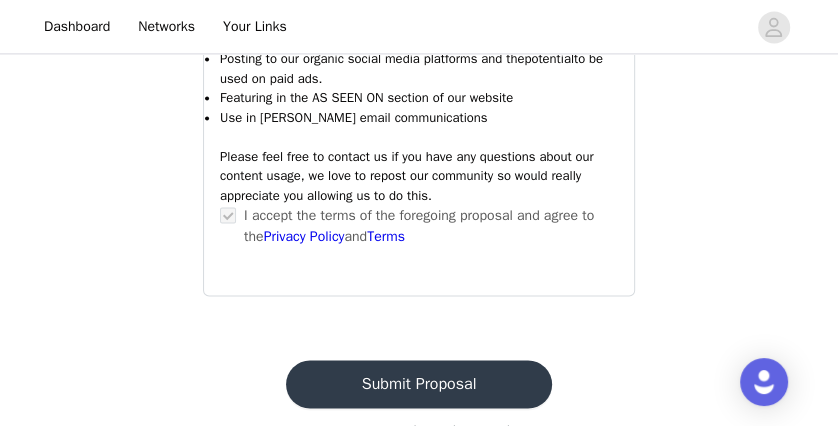 click on "Submit Proposal" at bounding box center (419, 384) 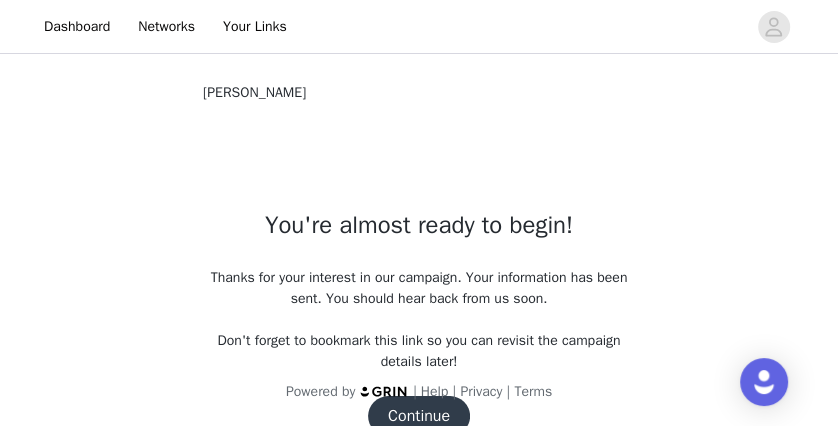 scroll, scrollTop: 73, scrollLeft: 0, axis: vertical 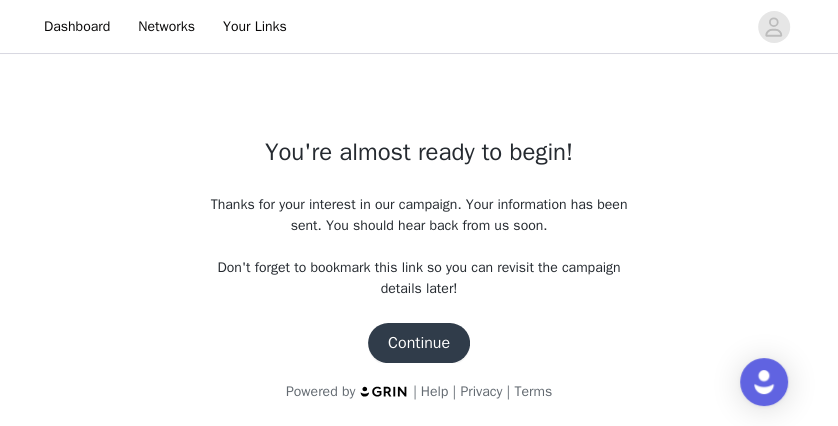 click on "Continue" at bounding box center (419, 343) 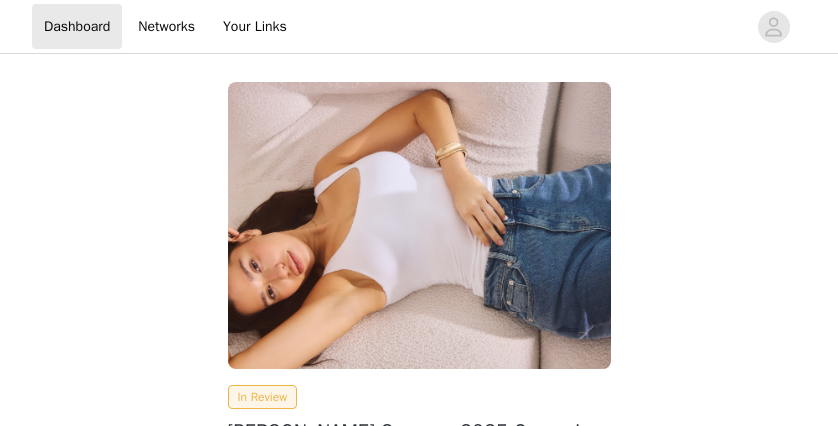 scroll, scrollTop: 0, scrollLeft: 0, axis: both 